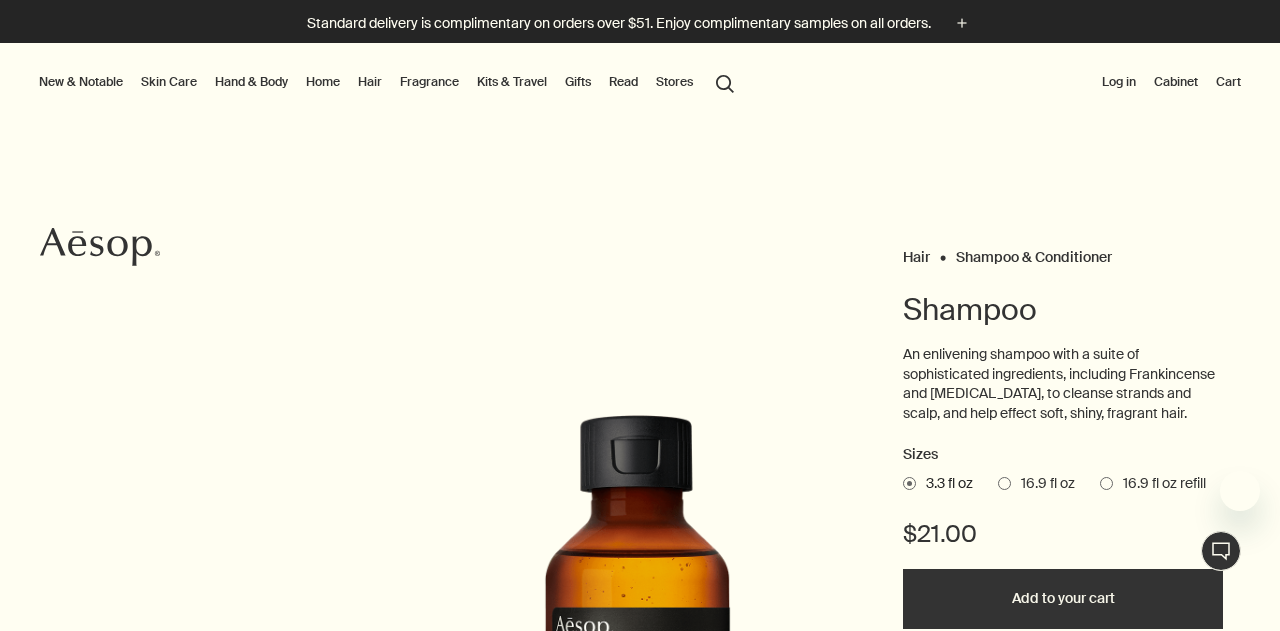 scroll, scrollTop: 0, scrollLeft: 0, axis: both 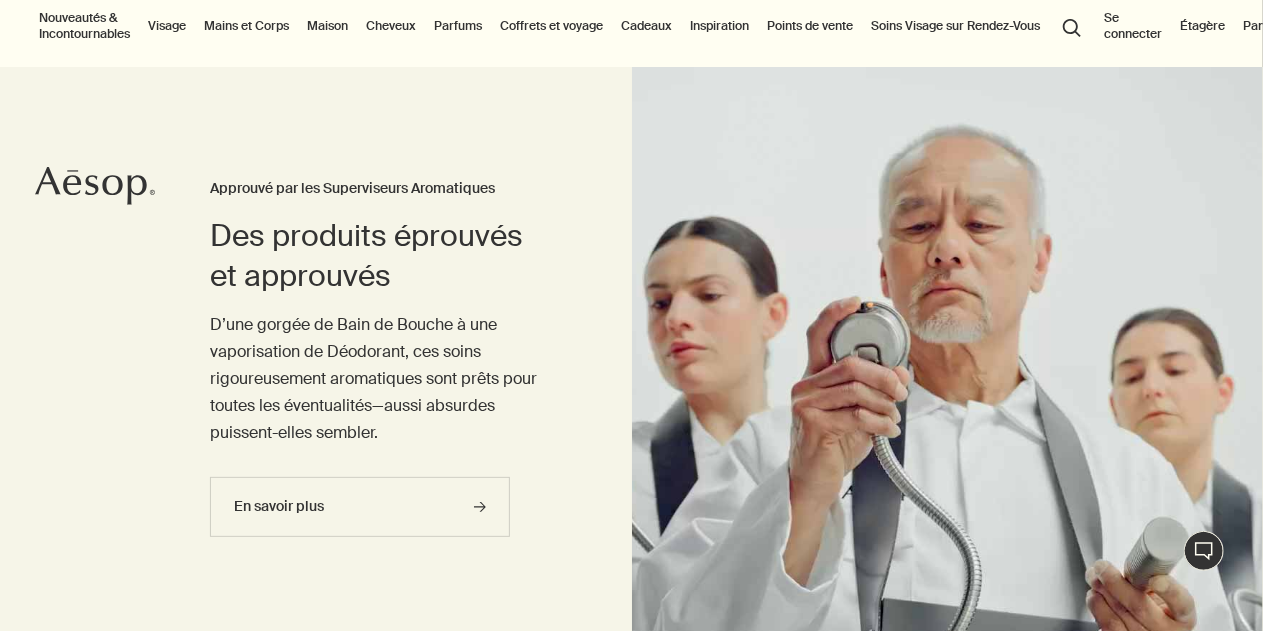click on "Mains et Corps" at bounding box center [246, 26] 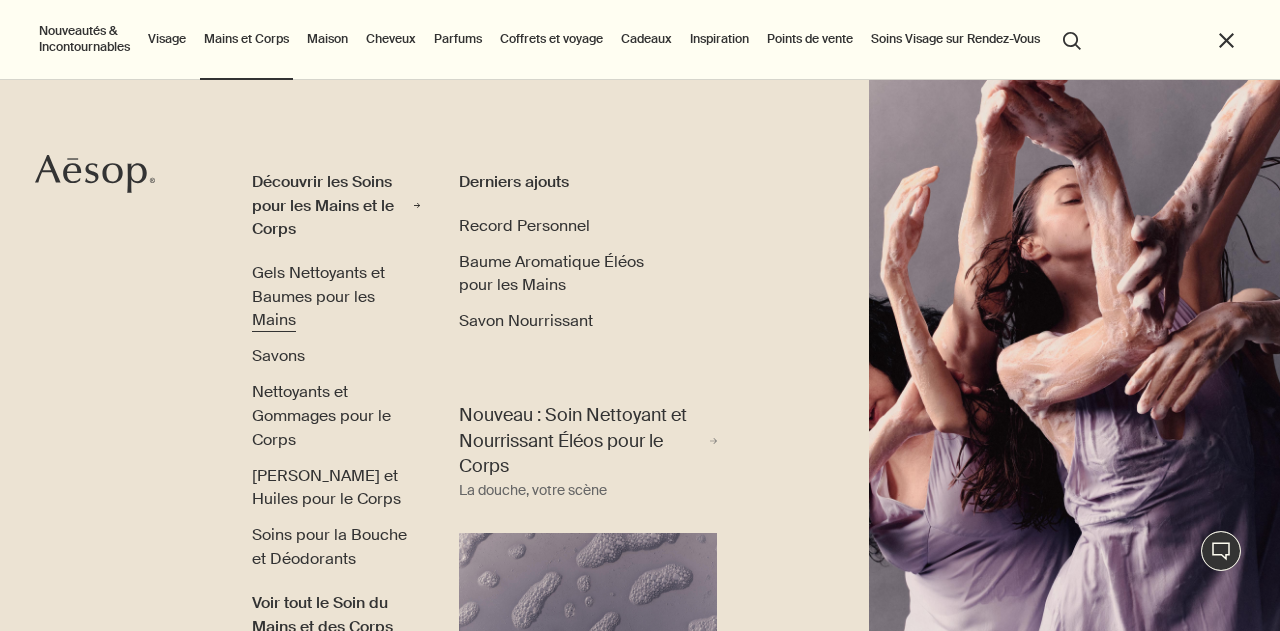 click on "Gels Nettoyants et Baumes pour les Mains" at bounding box center (336, 296) 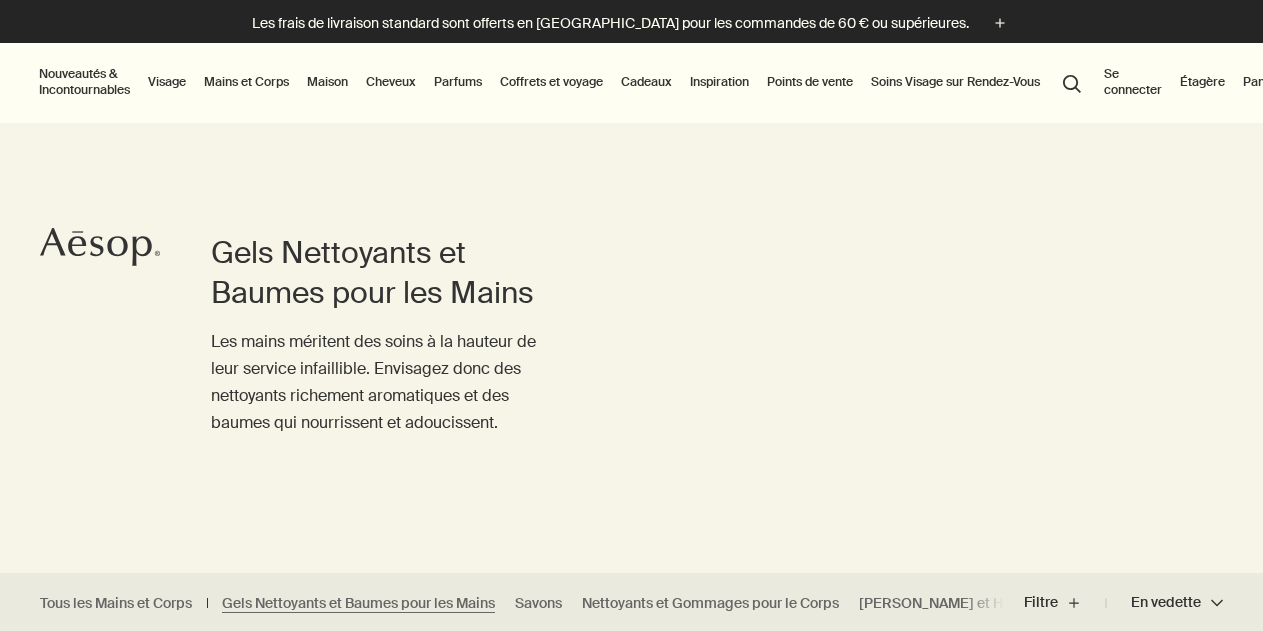 scroll, scrollTop: 0, scrollLeft: 0, axis: both 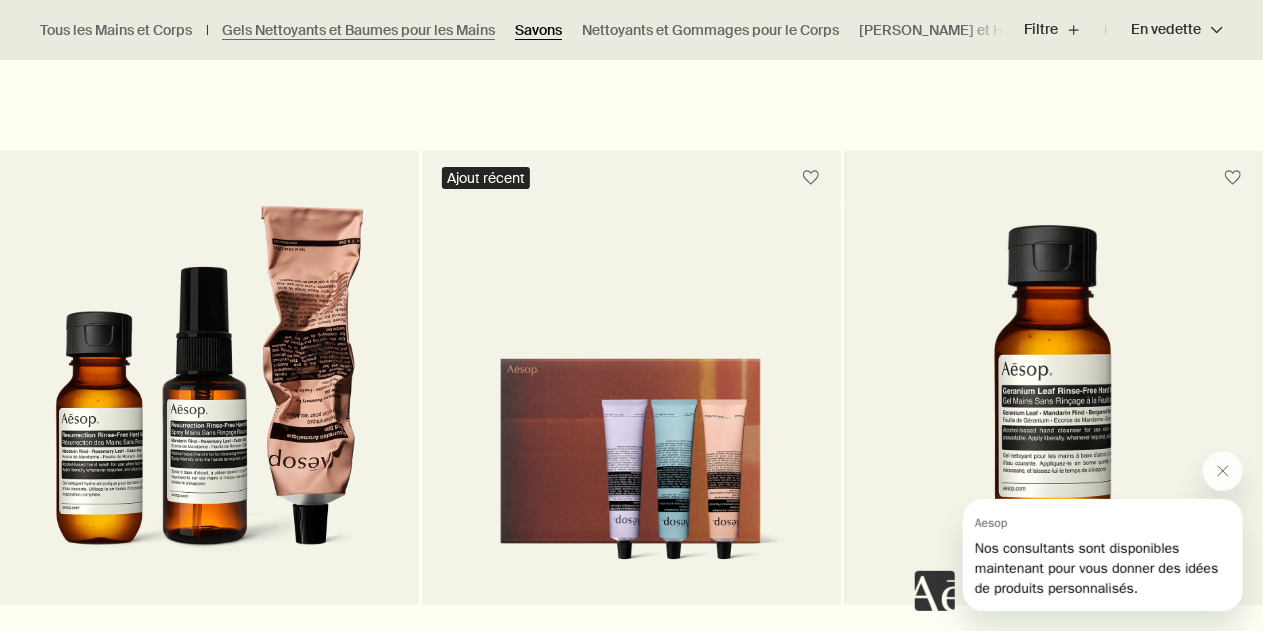 click on "Savons" at bounding box center [538, 30] 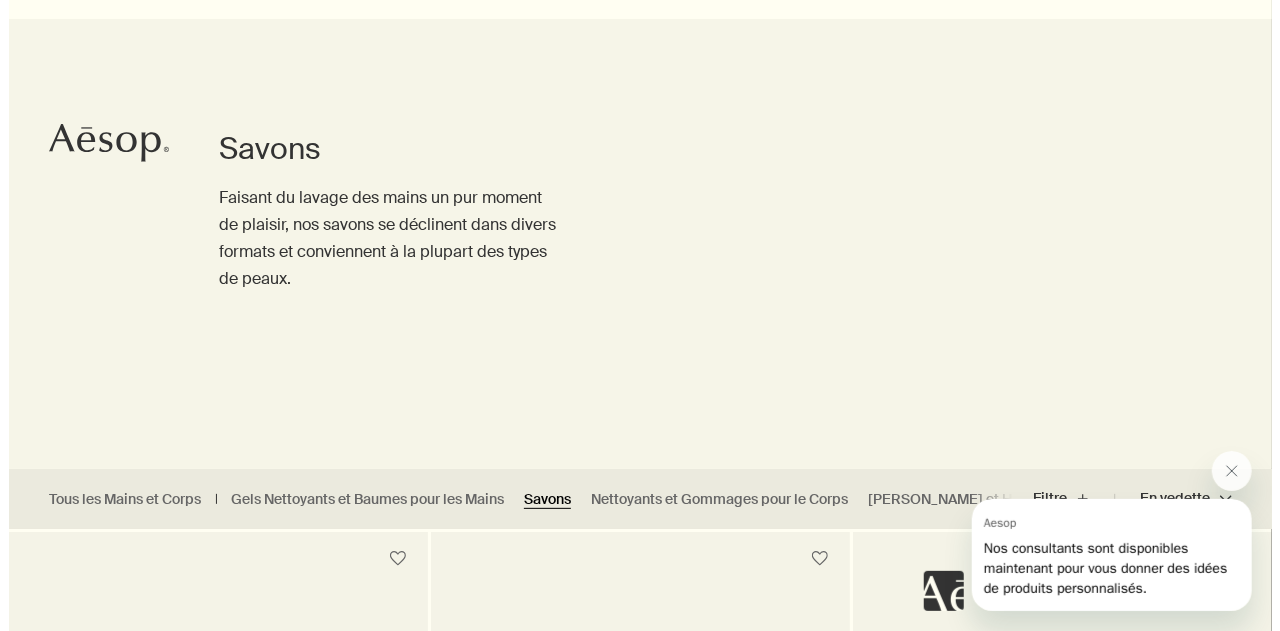 scroll, scrollTop: 0, scrollLeft: 0, axis: both 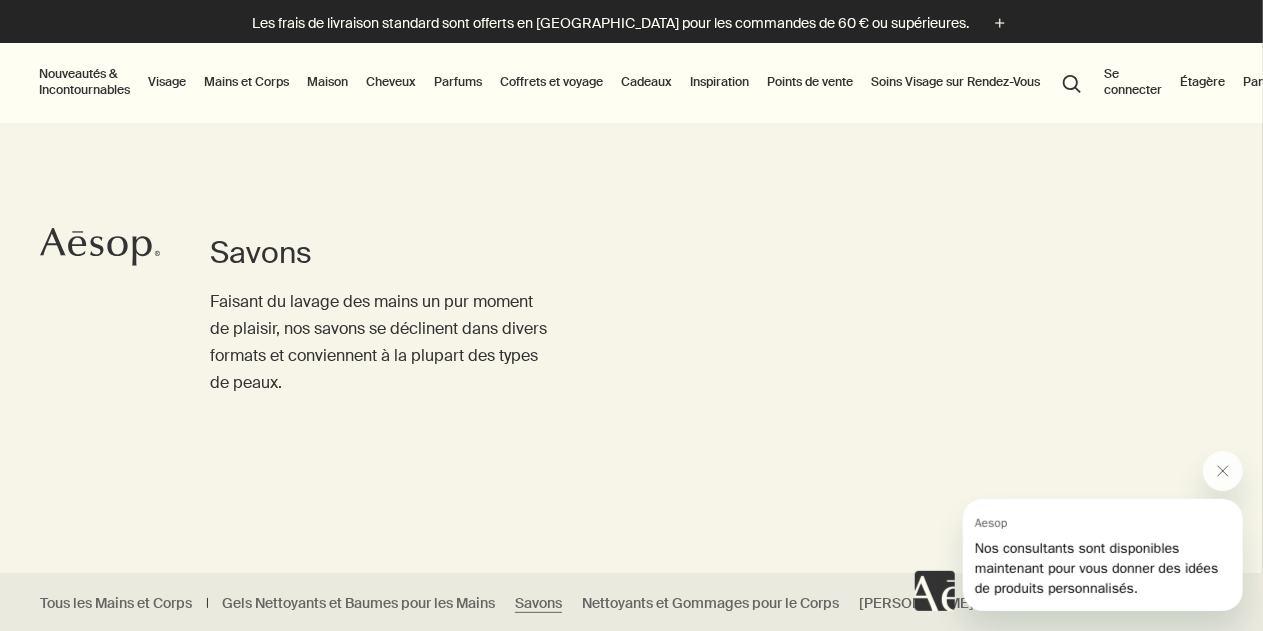 click on "Mains et Corps" at bounding box center [246, 82] 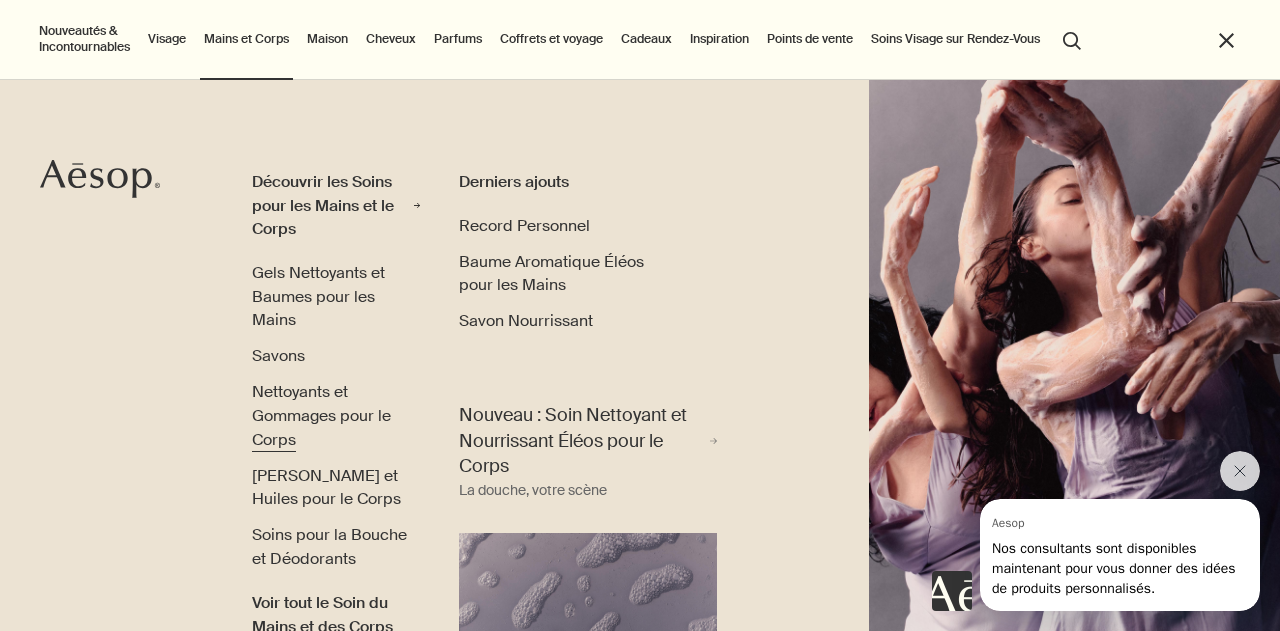 scroll, scrollTop: 44, scrollLeft: 0, axis: vertical 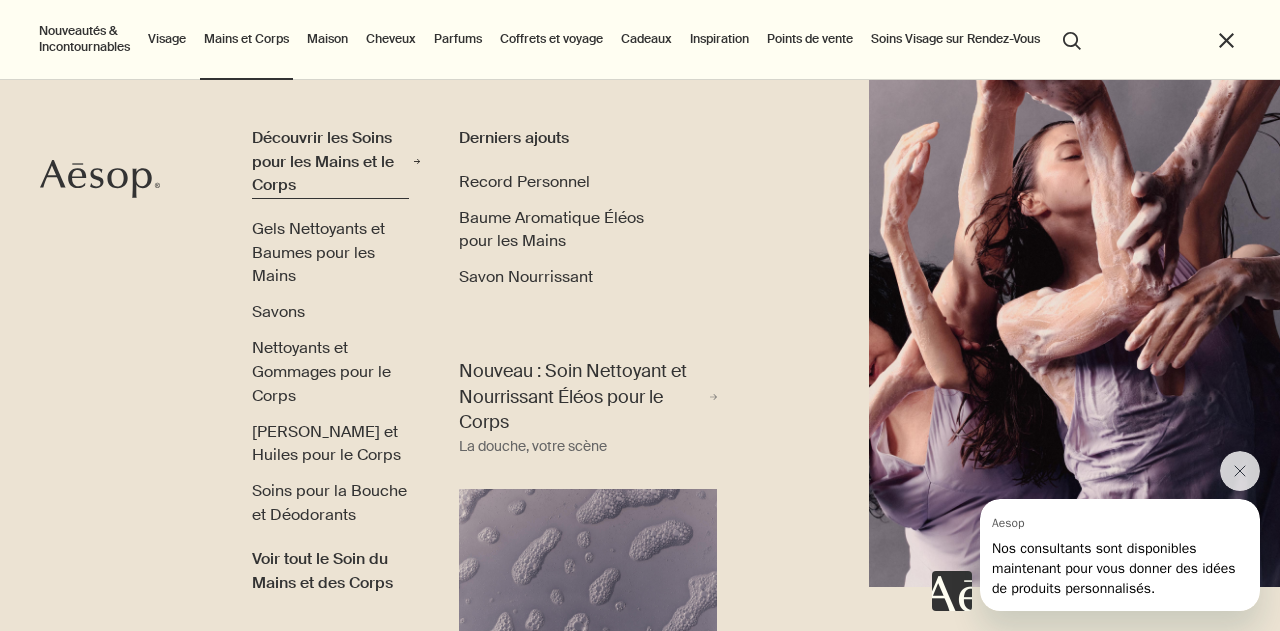 click on "Découvrir les Soins pour les Mains et le Corps" at bounding box center [330, 161] 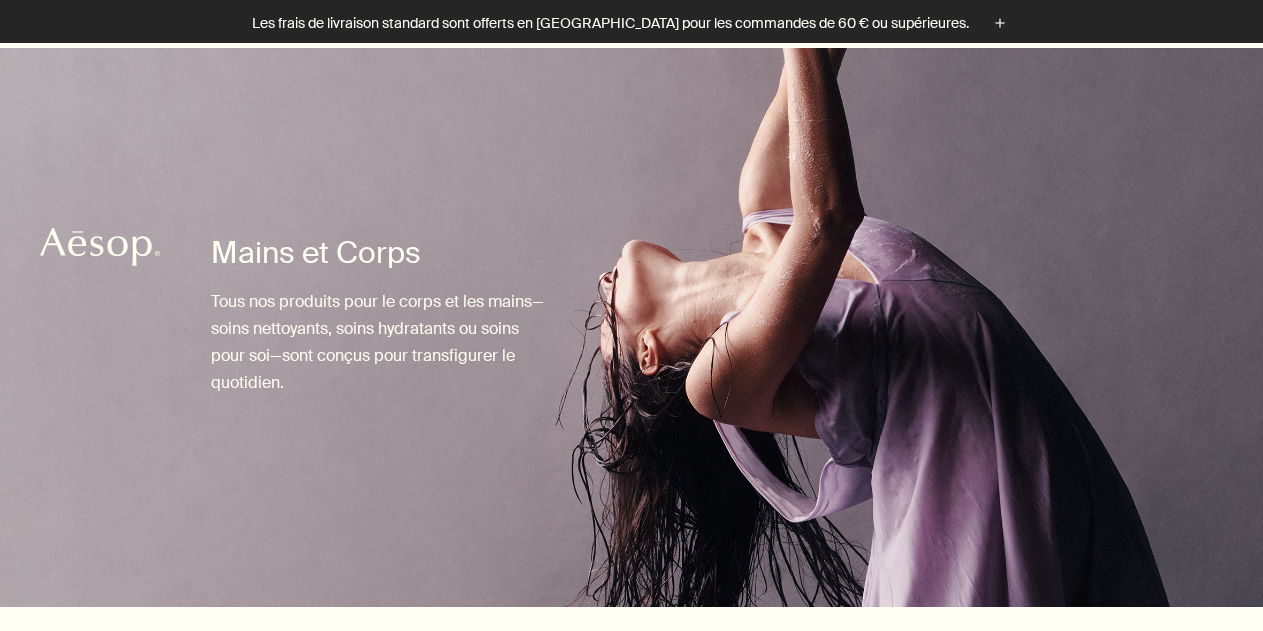 scroll, scrollTop: 587, scrollLeft: 0, axis: vertical 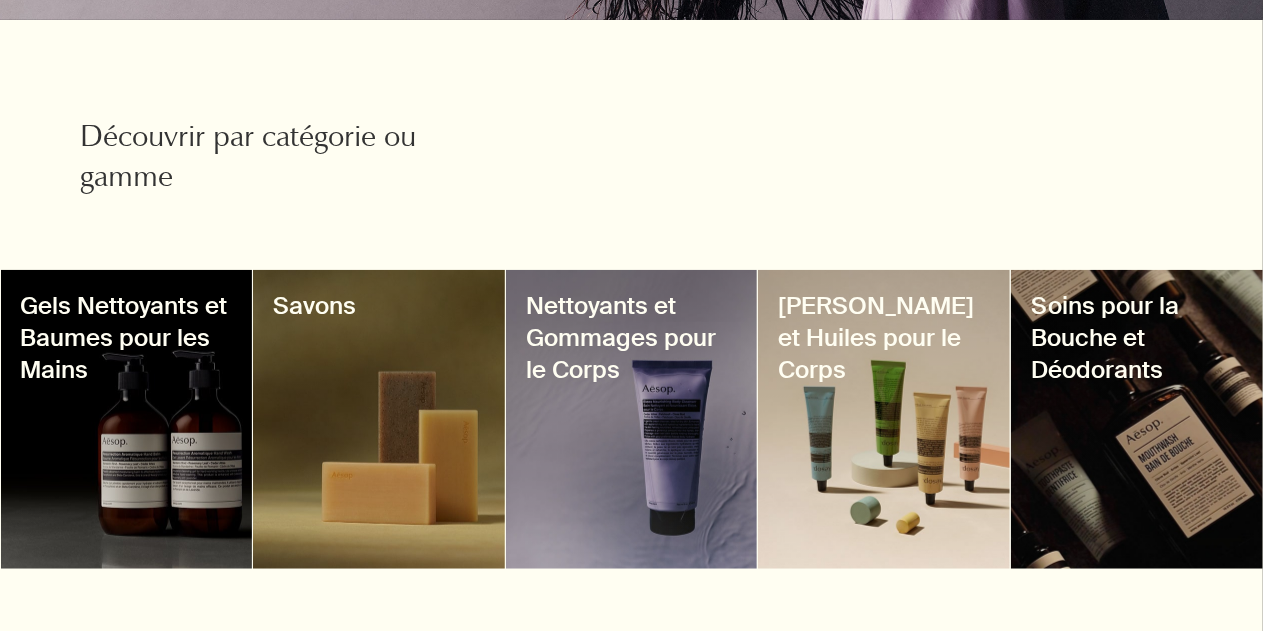 click on "Gels Nettoyants et Baumes pour les Mains" at bounding box center (127, 338) 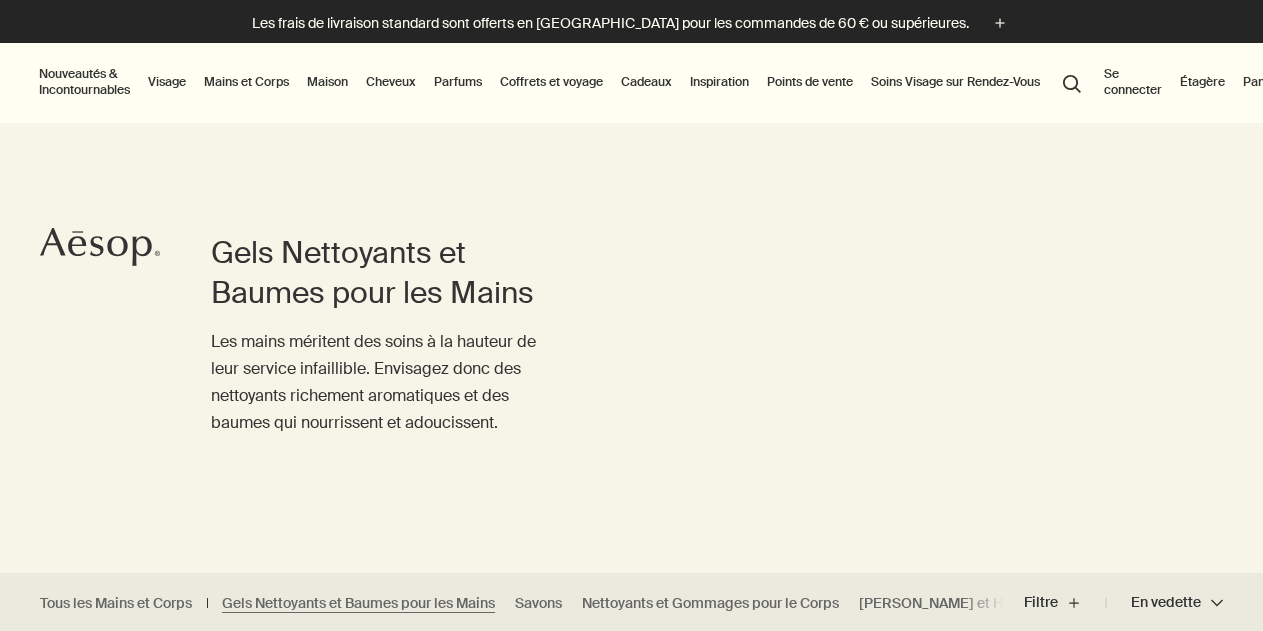 scroll, scrollTop: 0, scrollLeft: 0, axis: both 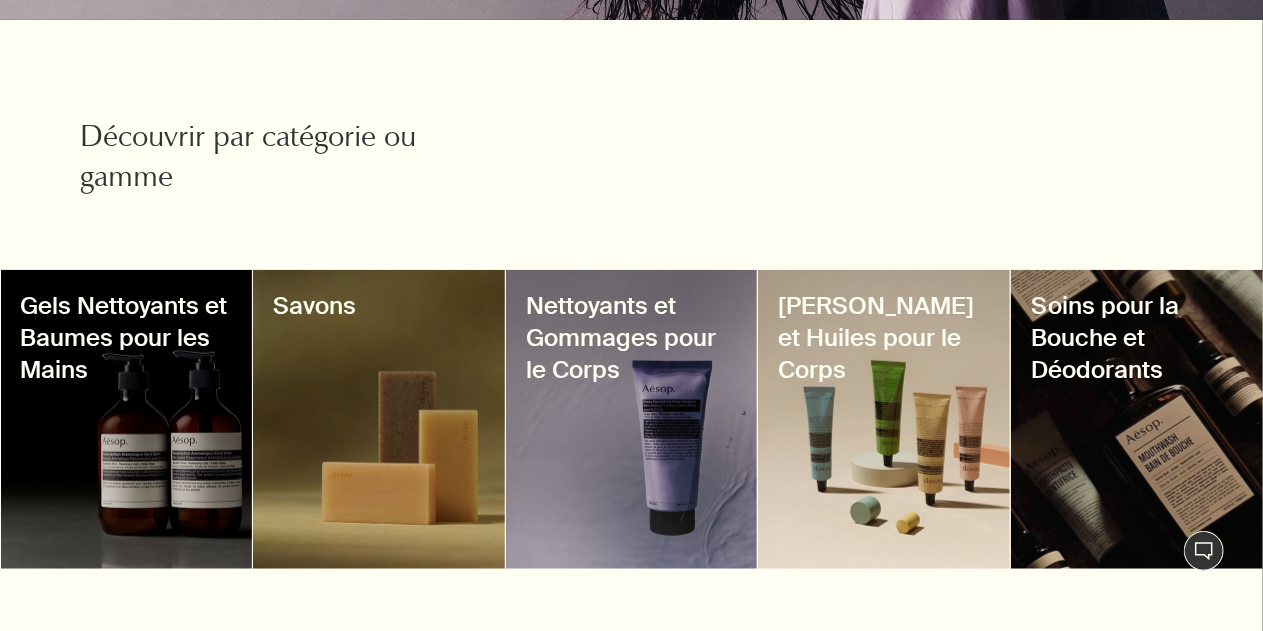click at bounding box center [1137, 419] 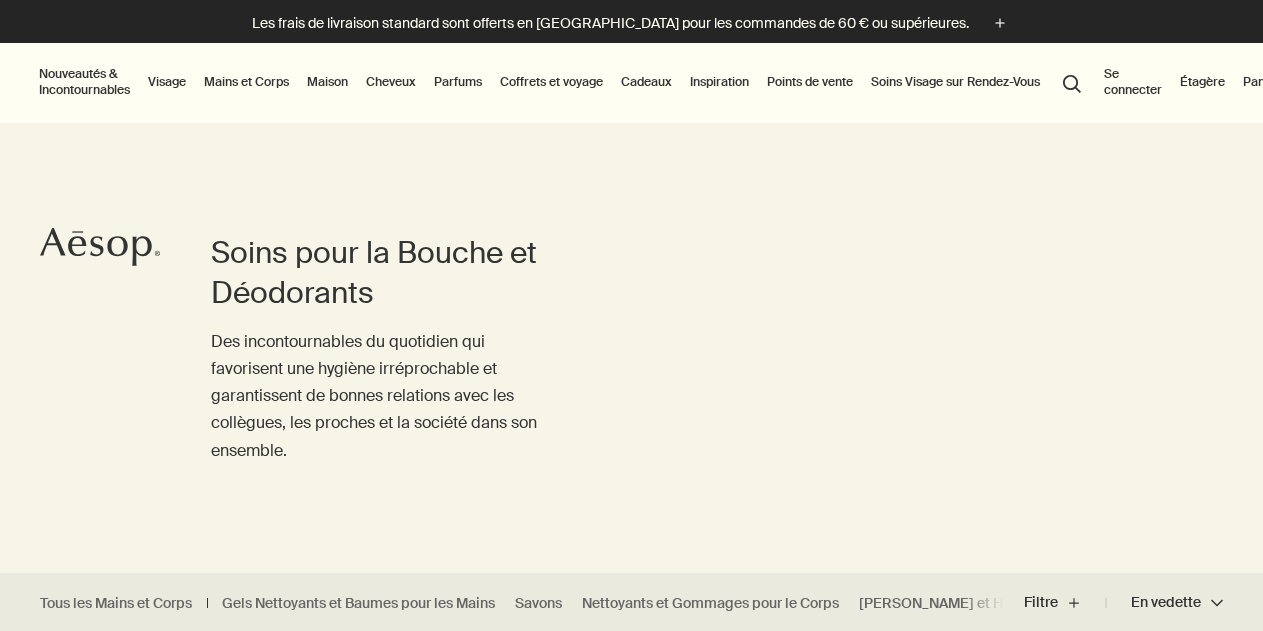 scroll, scrollTop: 0, scrollLeft: 0, axis: both 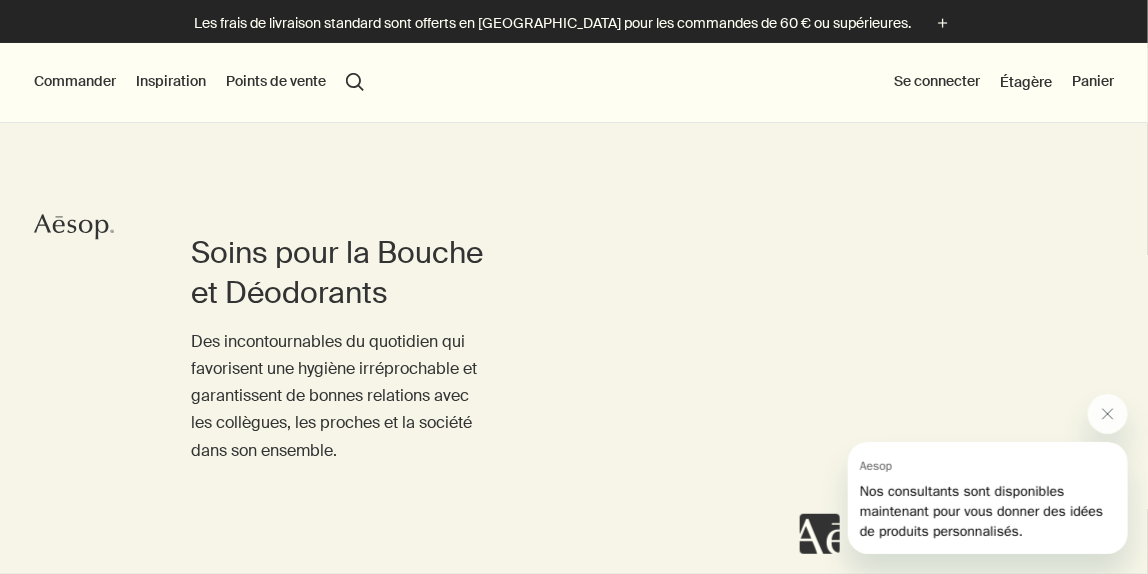 click on "Inspiration" at bounding box center [171, 82] 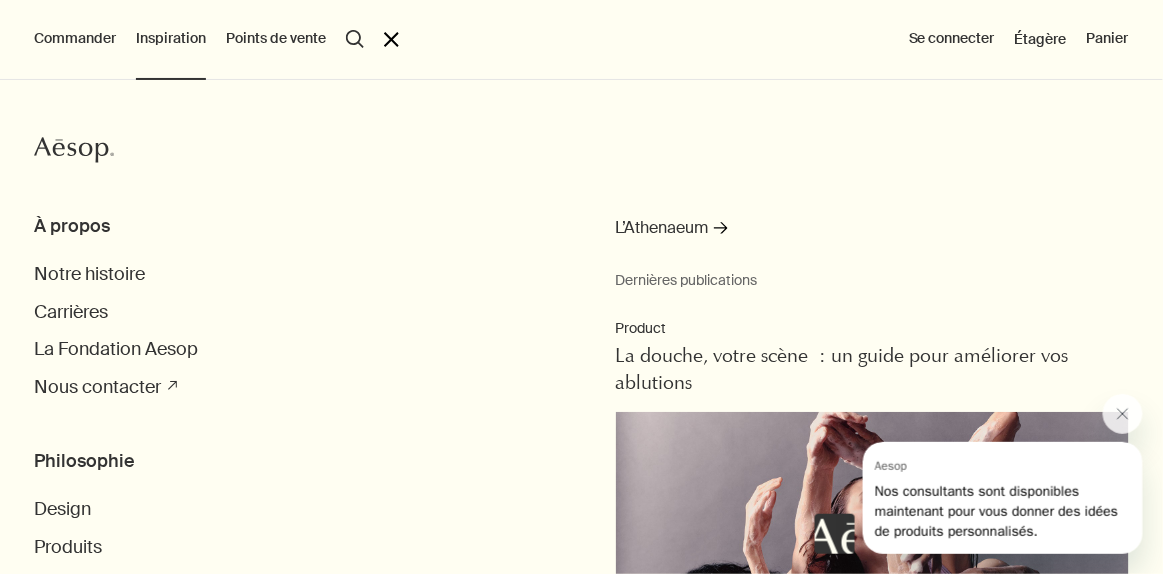 scroll, scrollTop: 36, scrollLeft: 0, axis: vertical 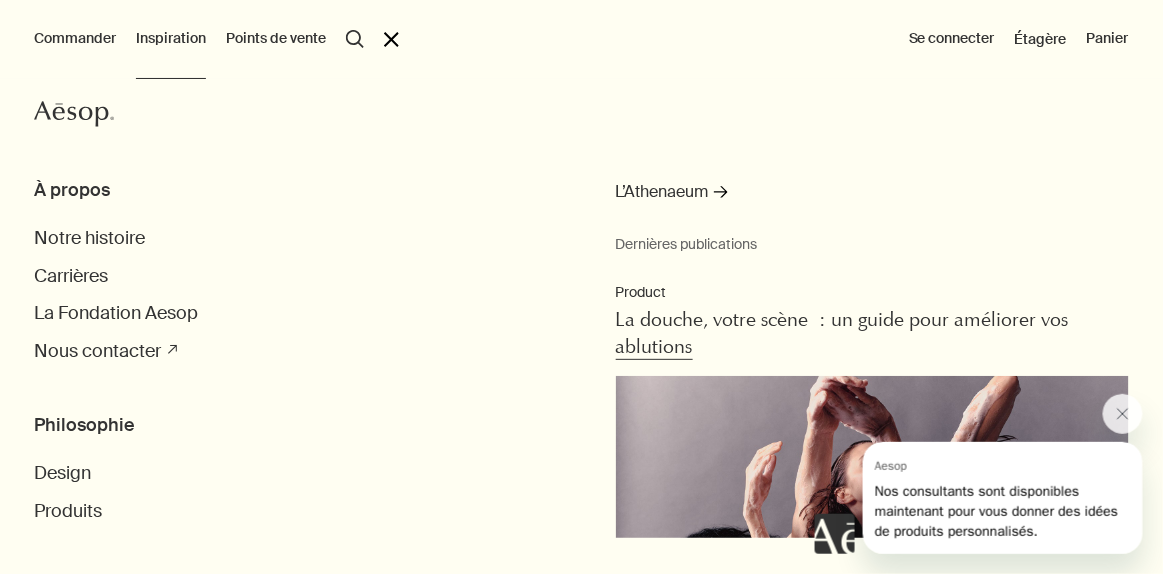 click on "La douche, votre scène : un guide pour améliorer vos ablutions" at bounding box center (842, 334) 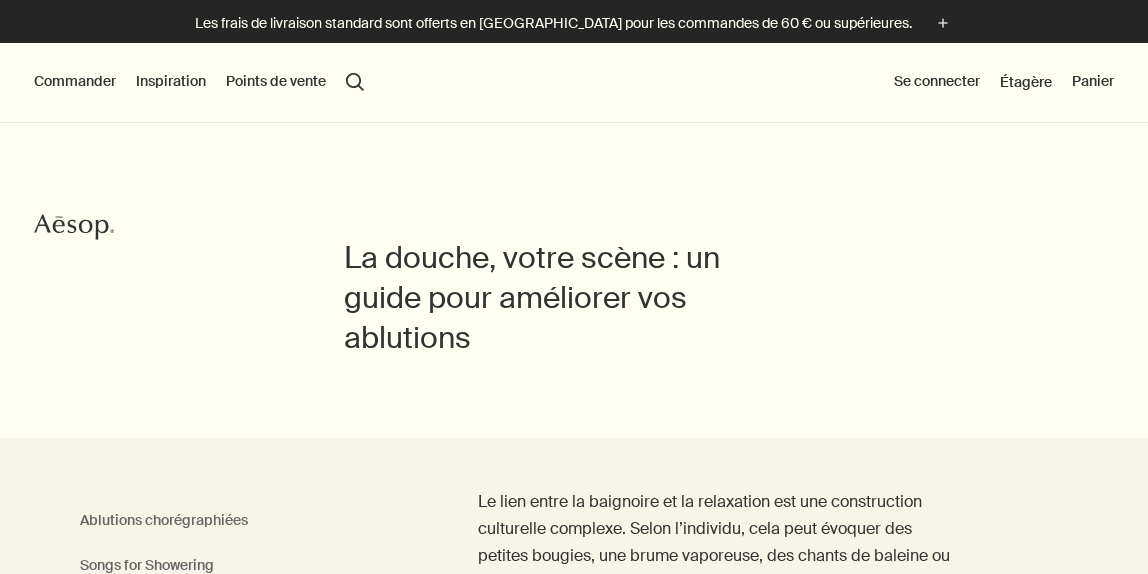scroll, scrollTop: 252, scrollLeft: 0, axis: vertical 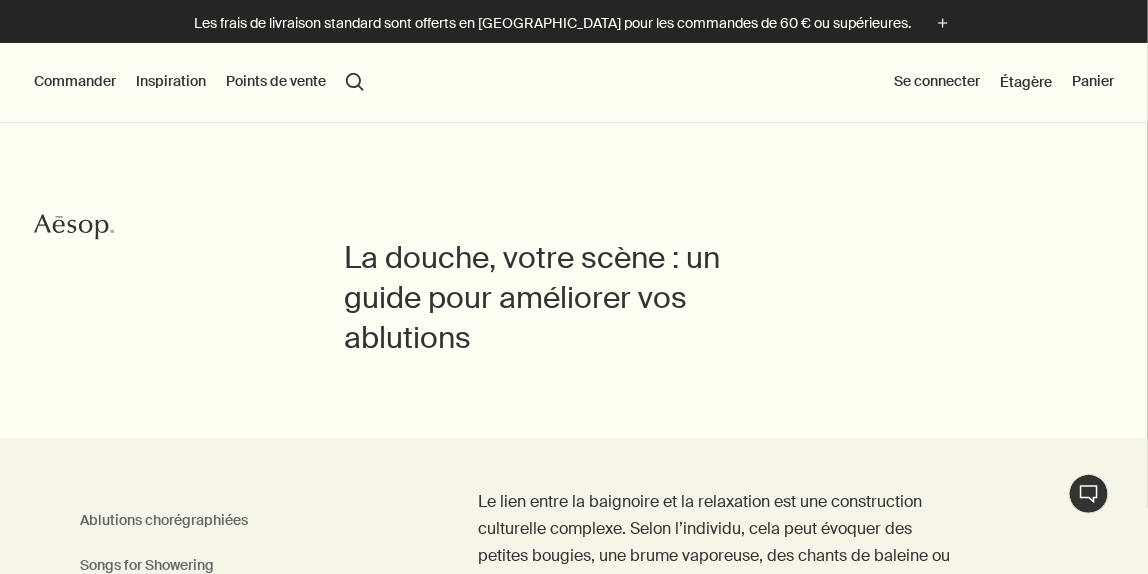 click on "Commander" at bounding box center [75, 82] 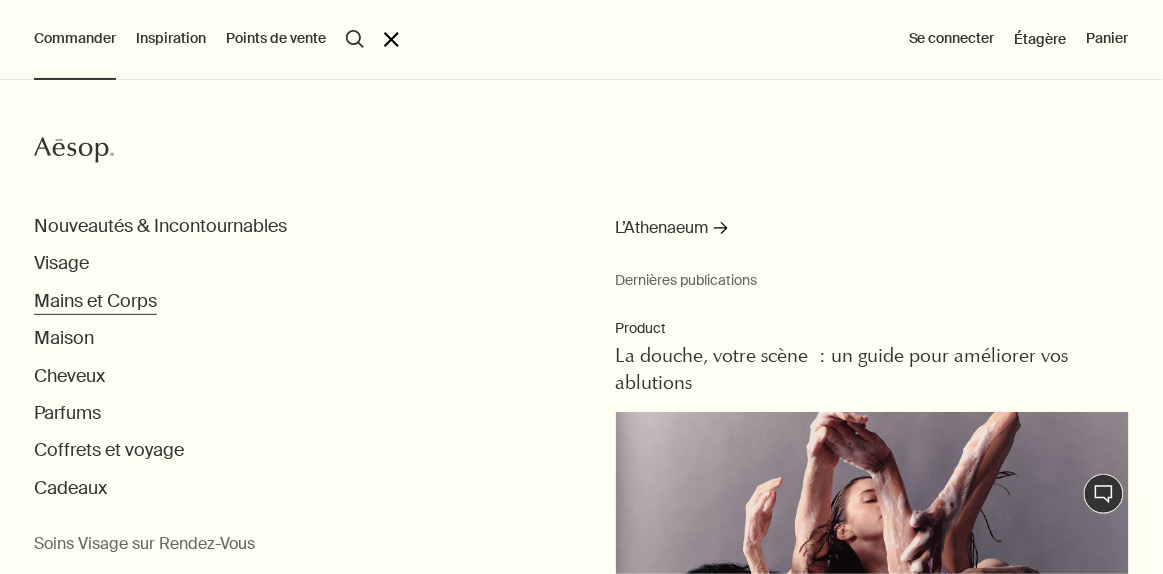 click on "Mains et Corps" at bounding box center (95, 301) 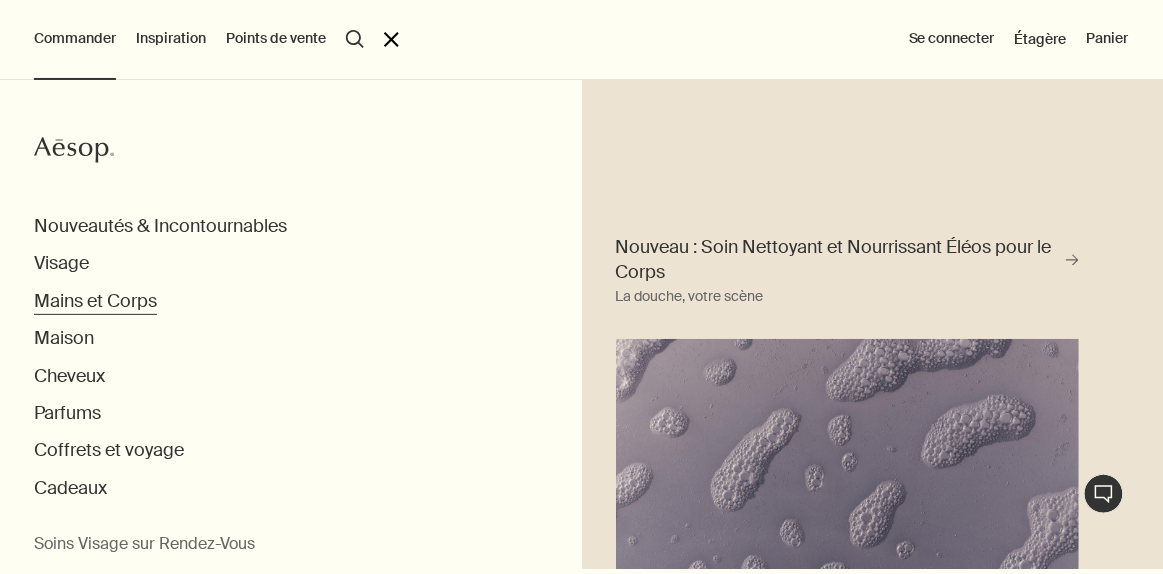 scroll, scrollTop: 47, scrollLeft: 0, axis: vertical 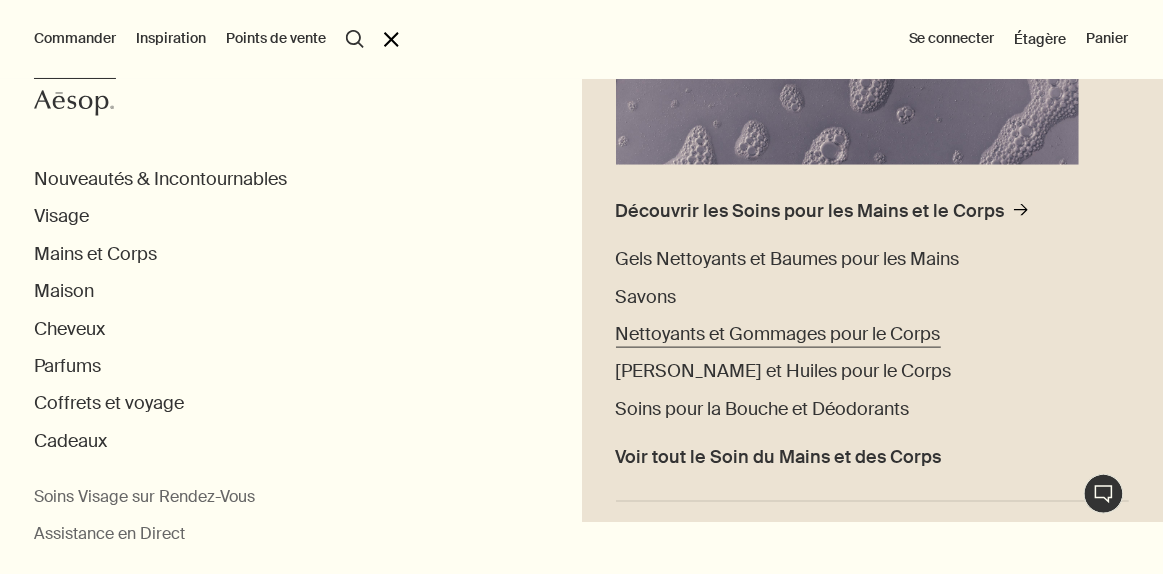 click on "Nettoyants et Gommages pour le Corps" at bounding box center [778, 334] 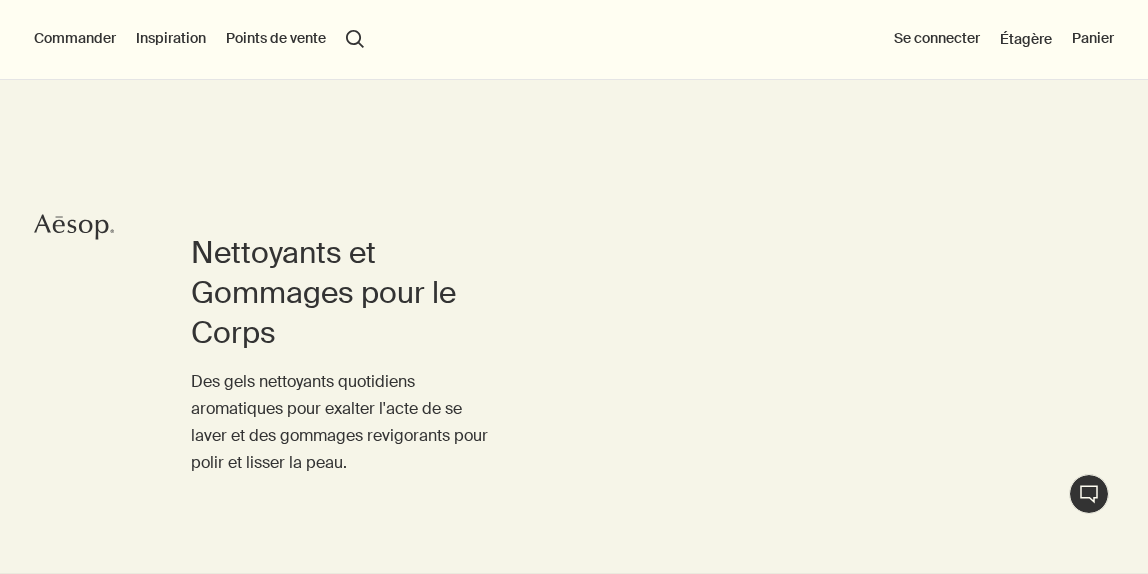 scroll, scrollTop: 392, scrollLeft: 0, axis: vertical 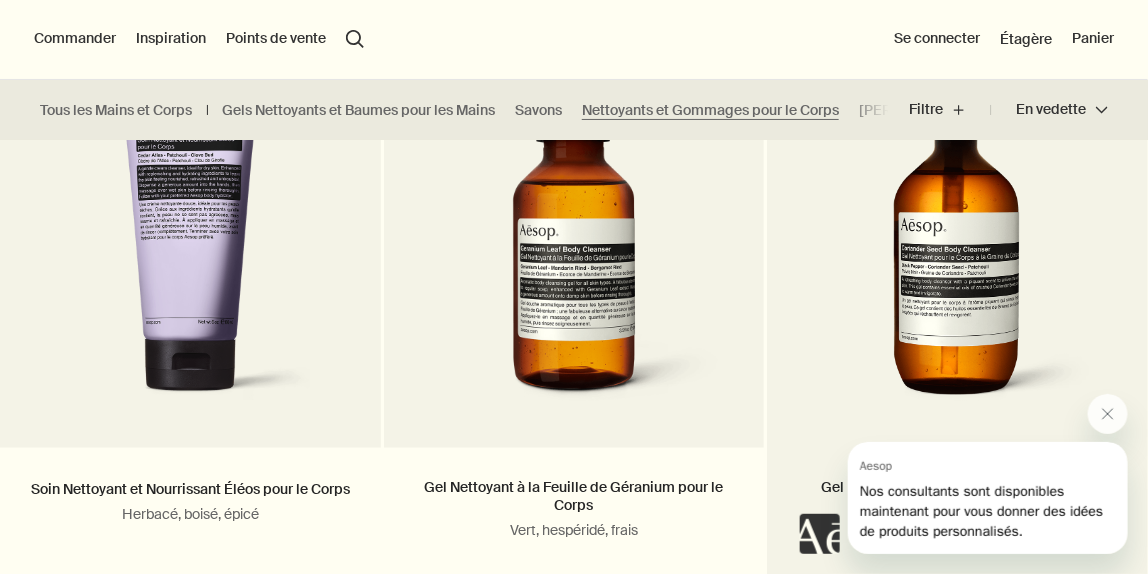 click at bounding box center (957, 242) 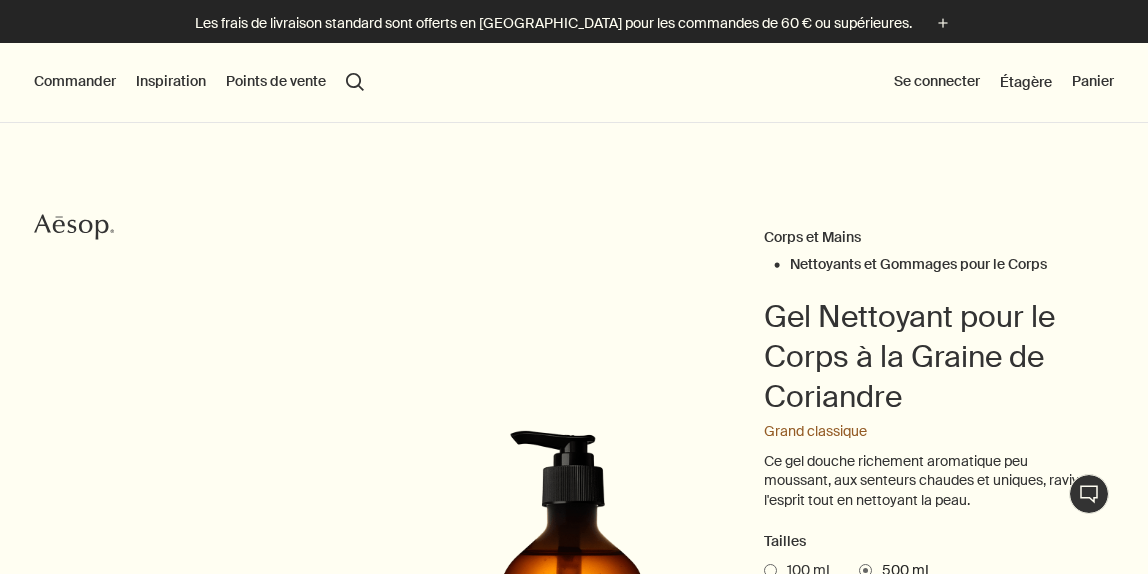 scroll, scrollTop: 0, scrollLeft: 0, axis: both 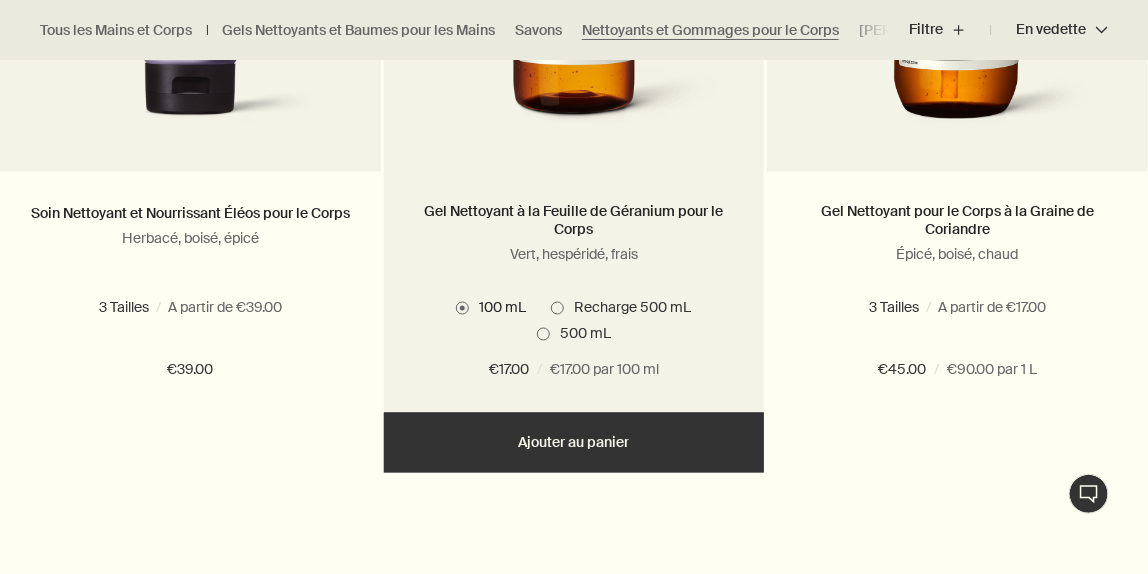 click on "Ajouter Ajouter au panier" at bounding box center (574, 443) 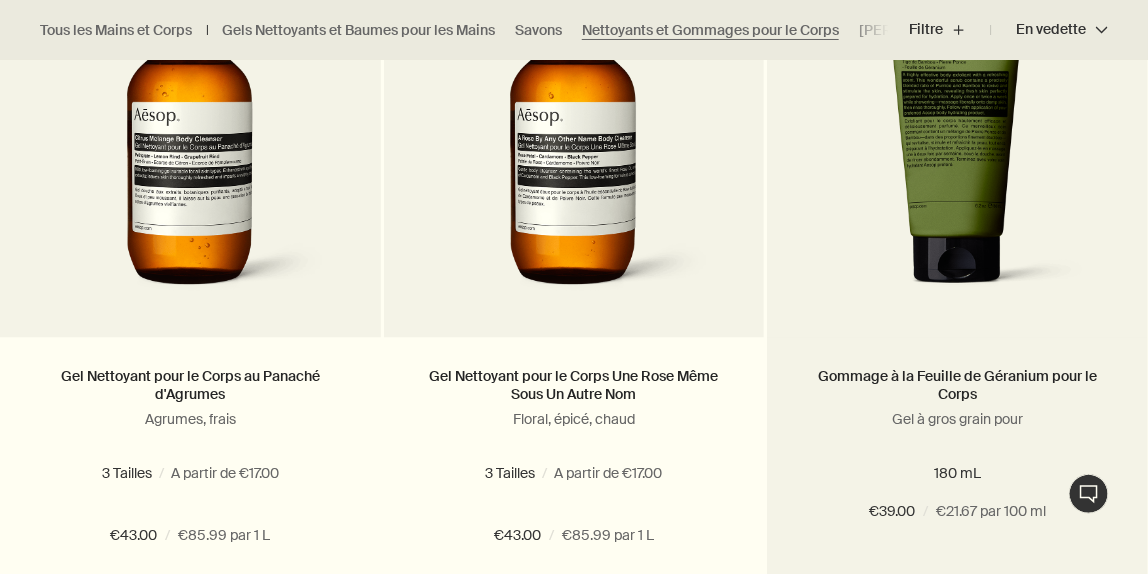 scroll, scrollTop: 1475, scrollLeft: 0, axis: vertical 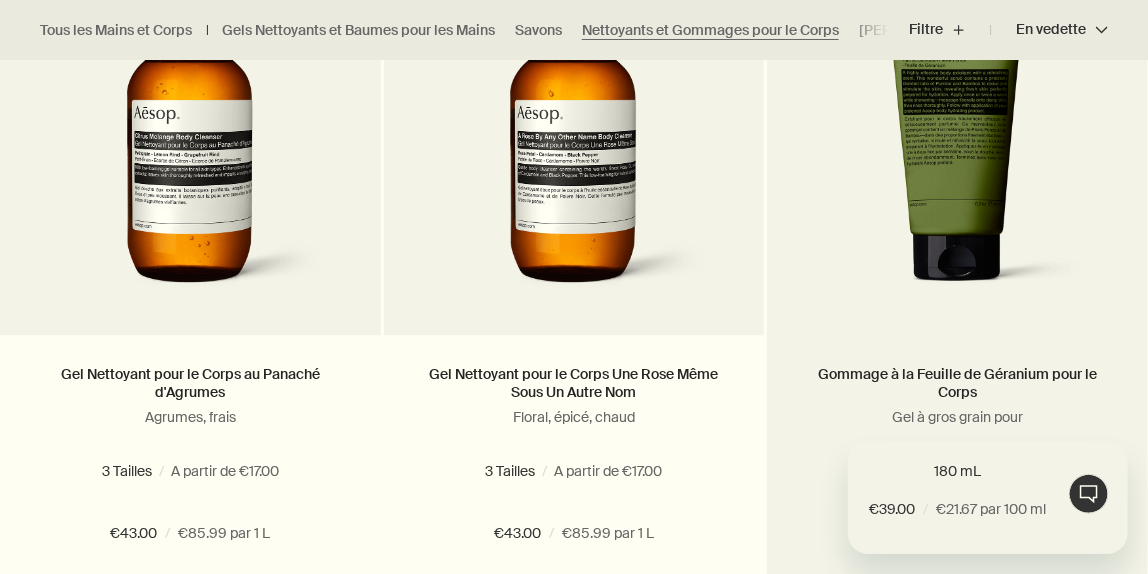 click at bounding box center (957, 129) 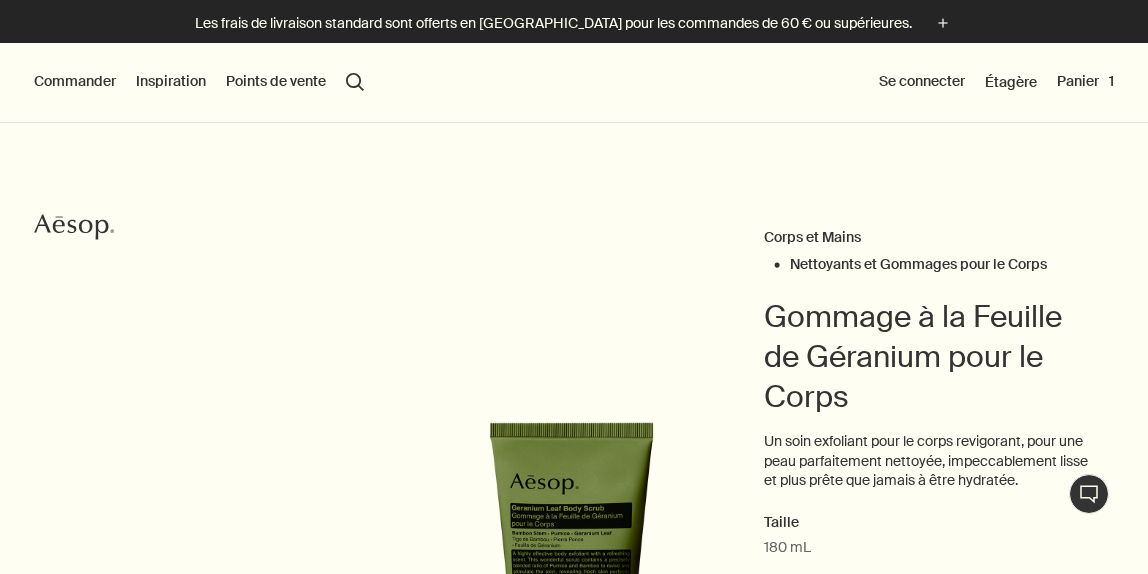 scroll, scrollTop: 0, scrollLeft: 0, axis: both 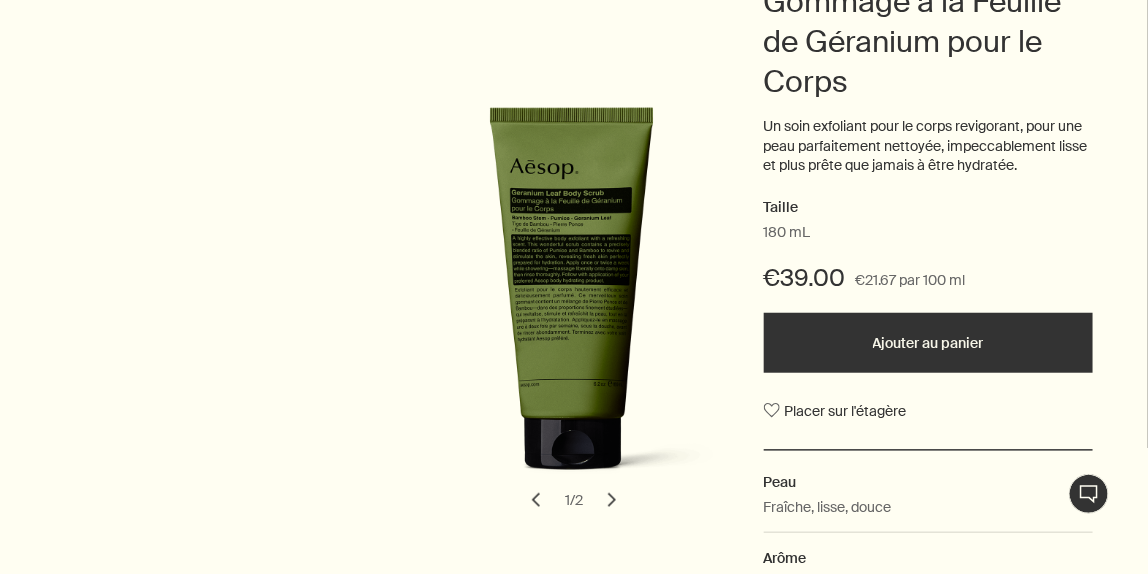click on "Ajouter au panier" at bounding box center [928, 343] 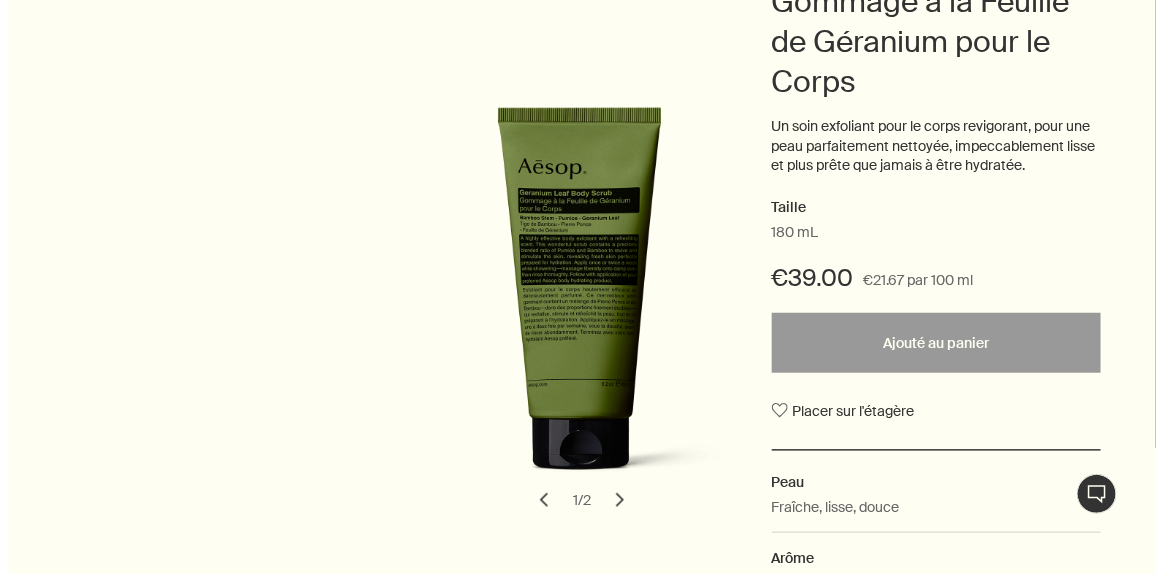 scroll, scrollTop: 0, scrollLeft: 0, axis: both 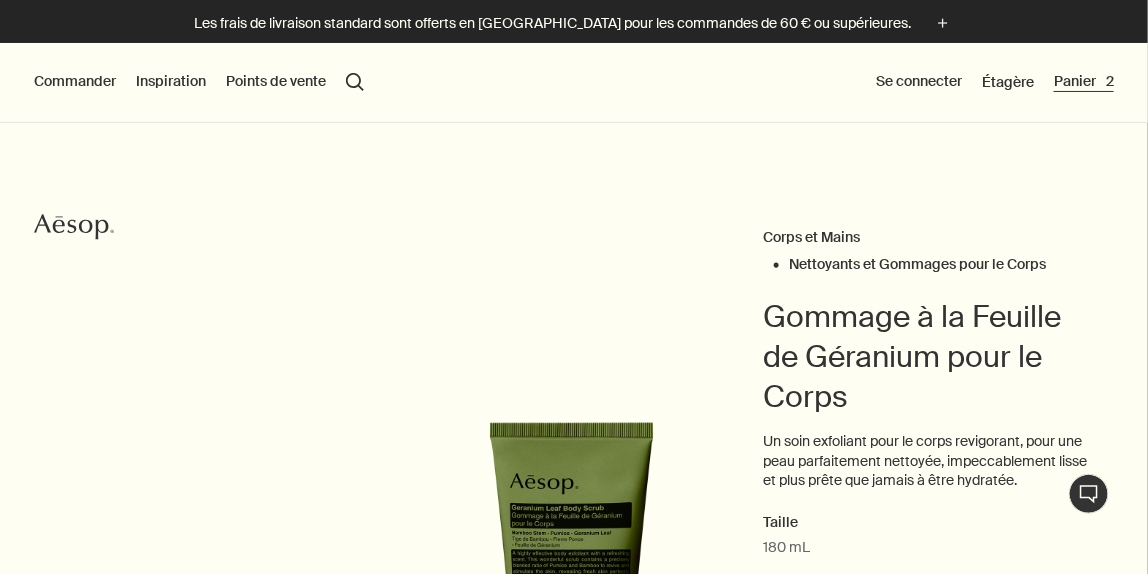 click on "Panier 2" at bounding box center [1084, 82] 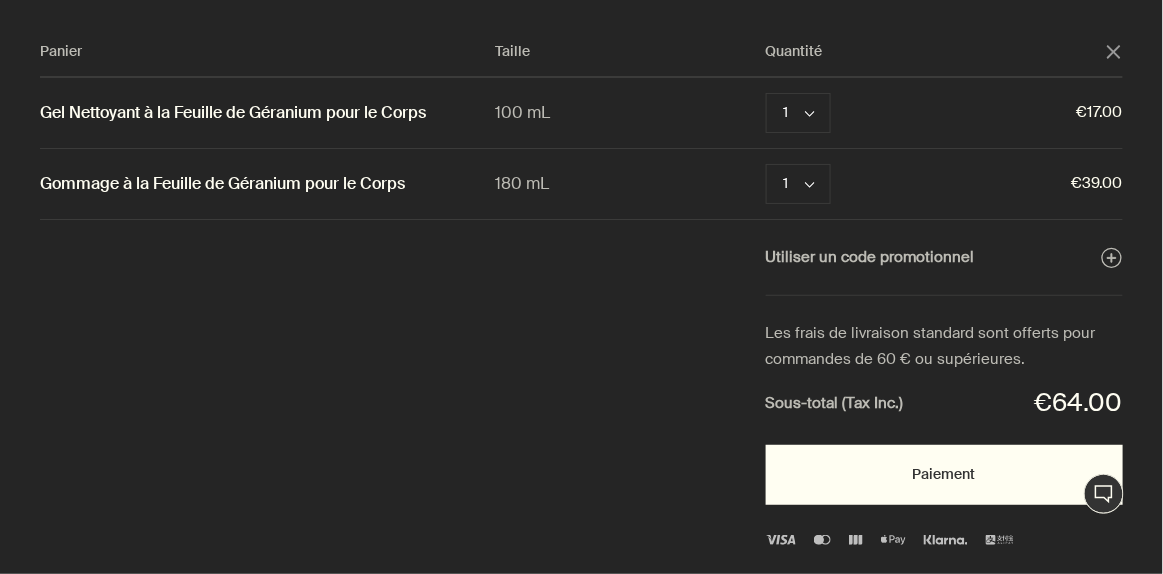 click on "Paiement" at bounding box center (944, 475) 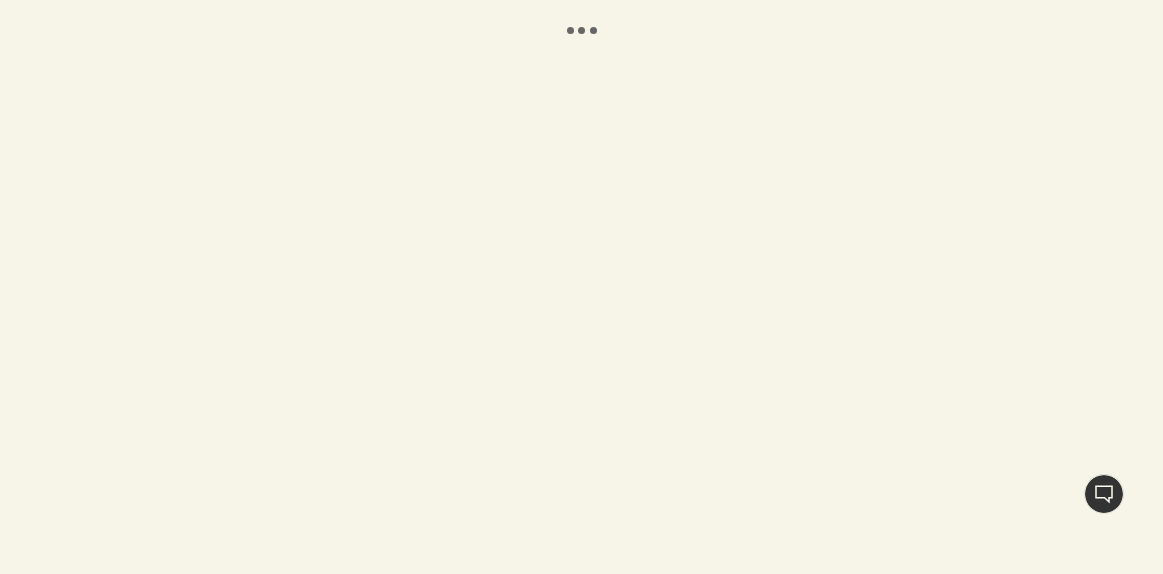scroll, scrollTop: 0, scrollLeft: 0, axis: both 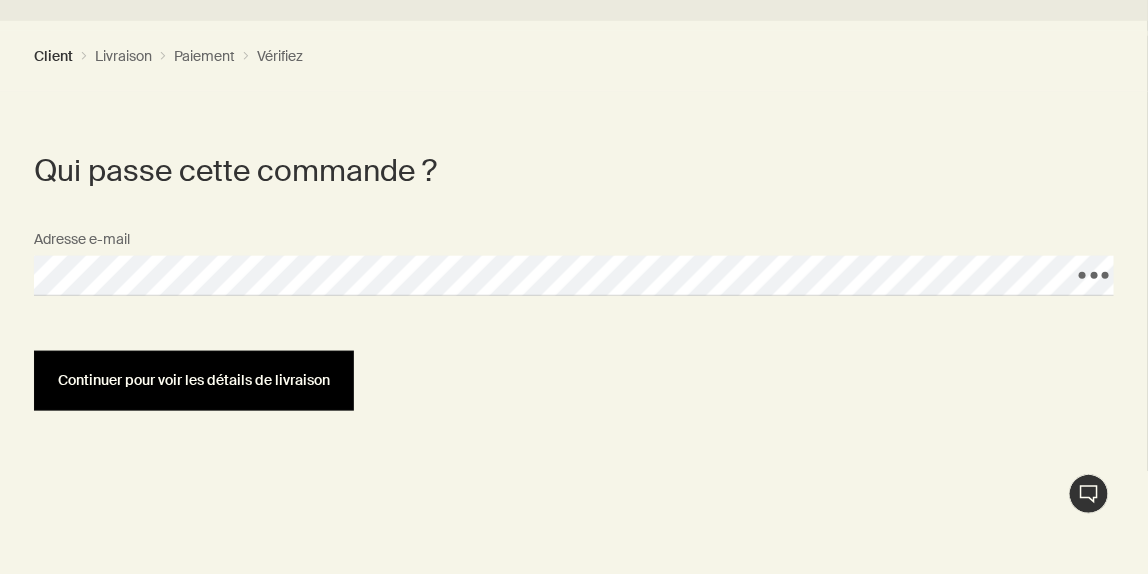click on "Continuer pour voir les détails de livraison" at bounding box center [194, 380] 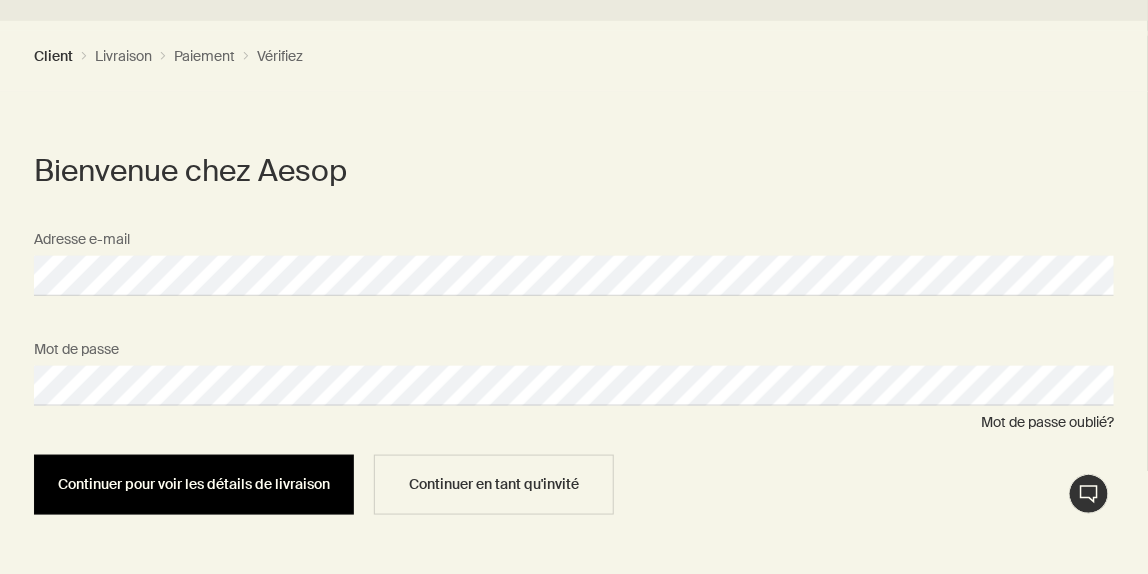 click on "Continuer pour voir les détails de livraison" at bounding box center (194, 484) 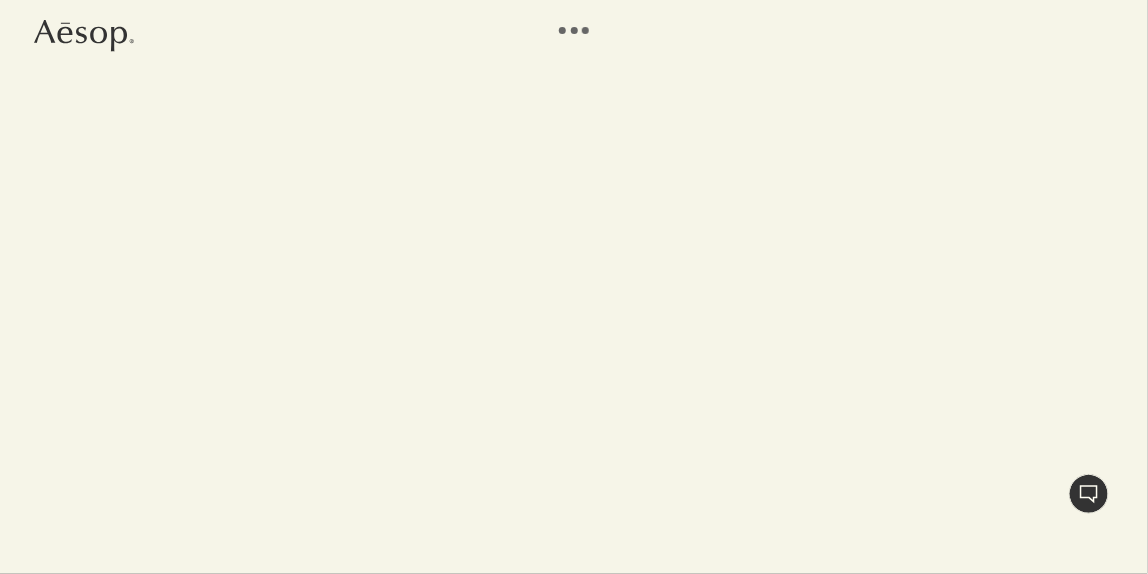 scroll, scrollTop: 0, scrollLeft: 0, axis: both 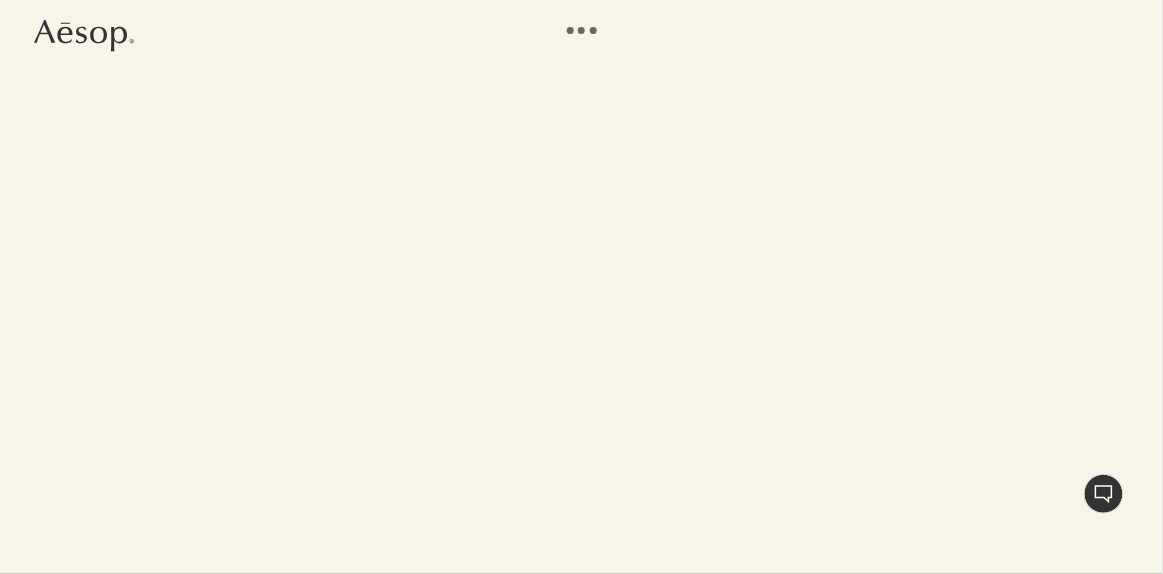 select on "FR" 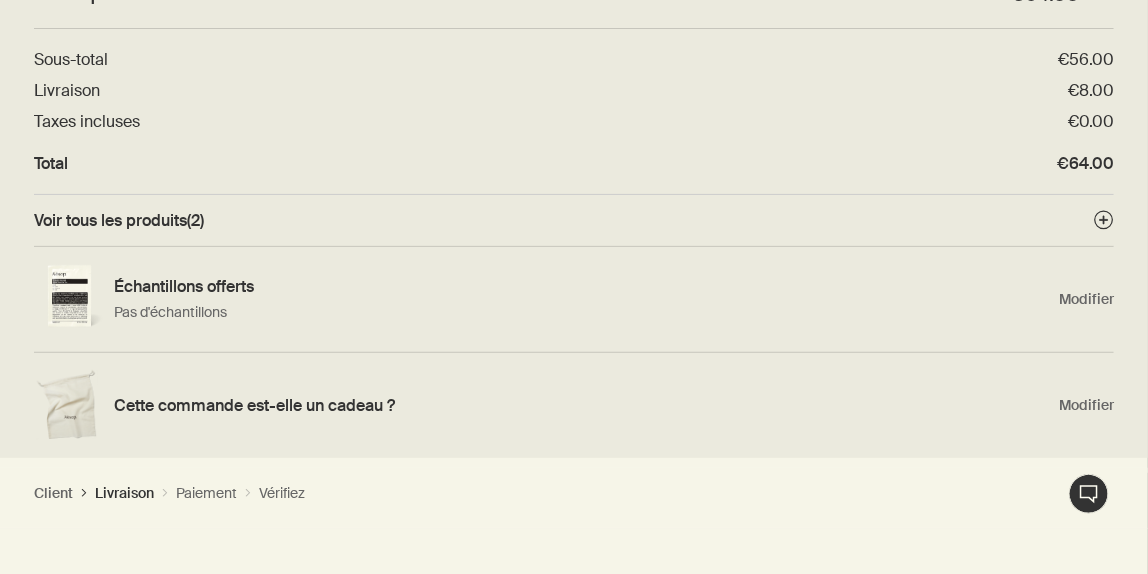 scroll, scrollTop: 0, scrollLeft: 0, axis: both 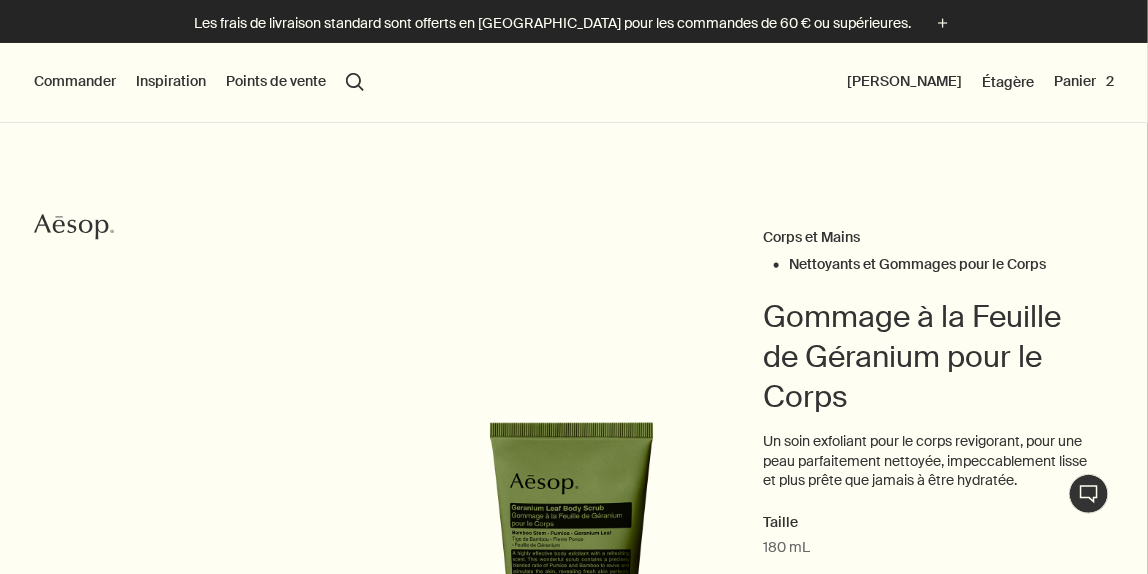 click on "Commander" at bounding box center (75, 82) 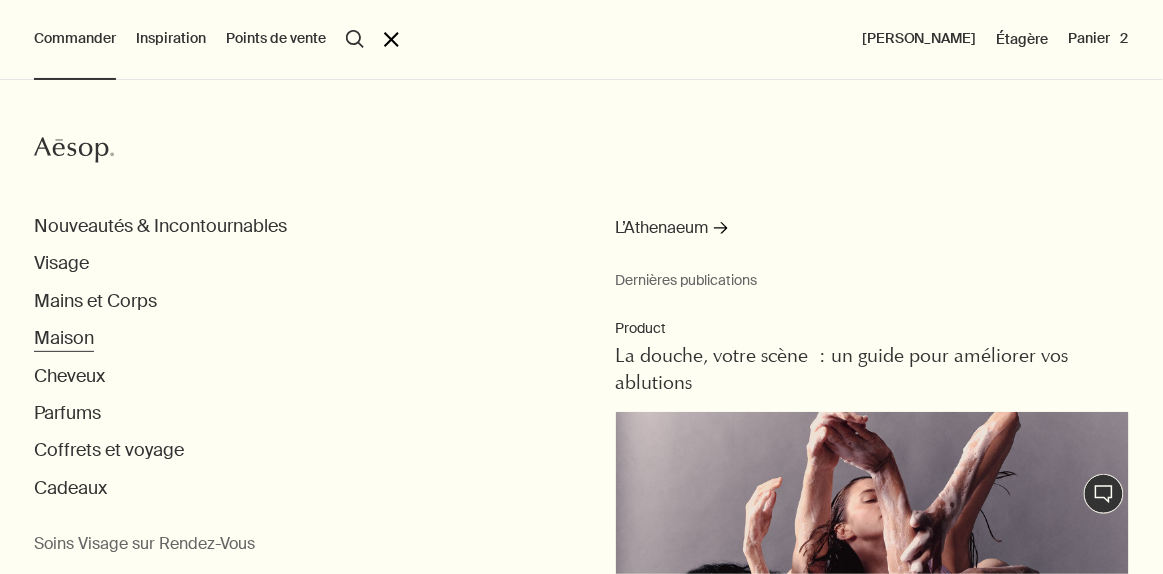 click on "Maison" at bounding box center [64, 338] 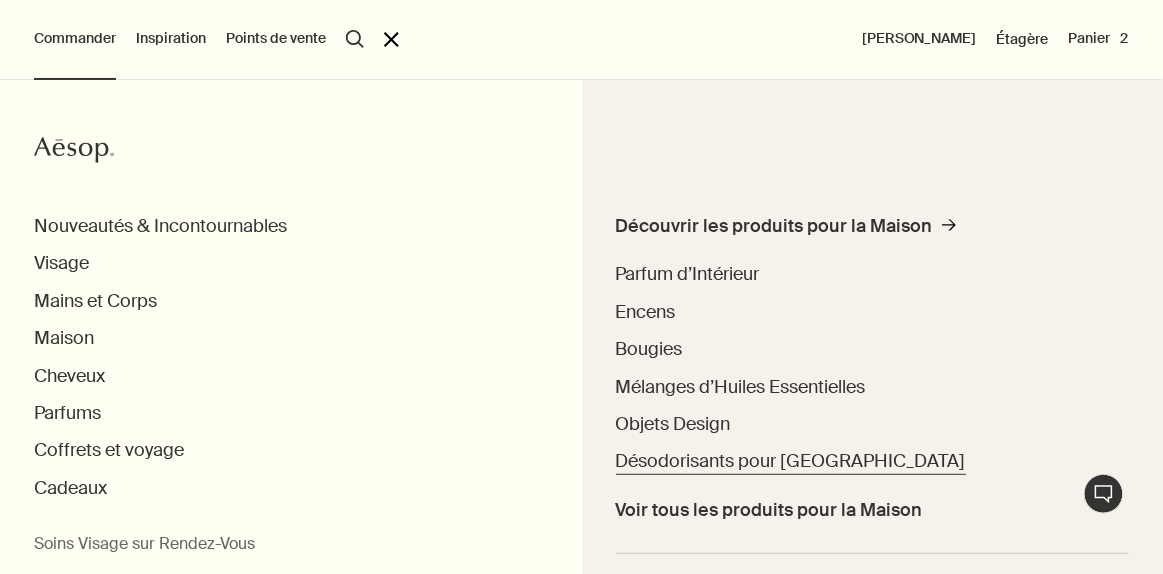 click on "Désodorisants pour Salle de Bain" at bounding box center (791, 461) 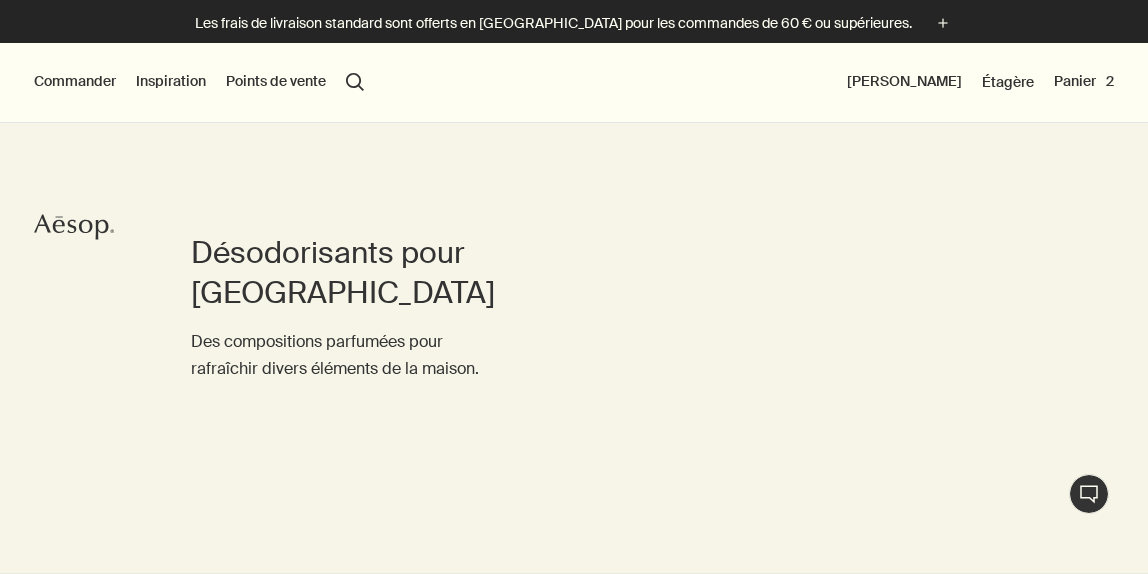 scroll, scrollTop: 0, scrollLeft: 0, axis: both 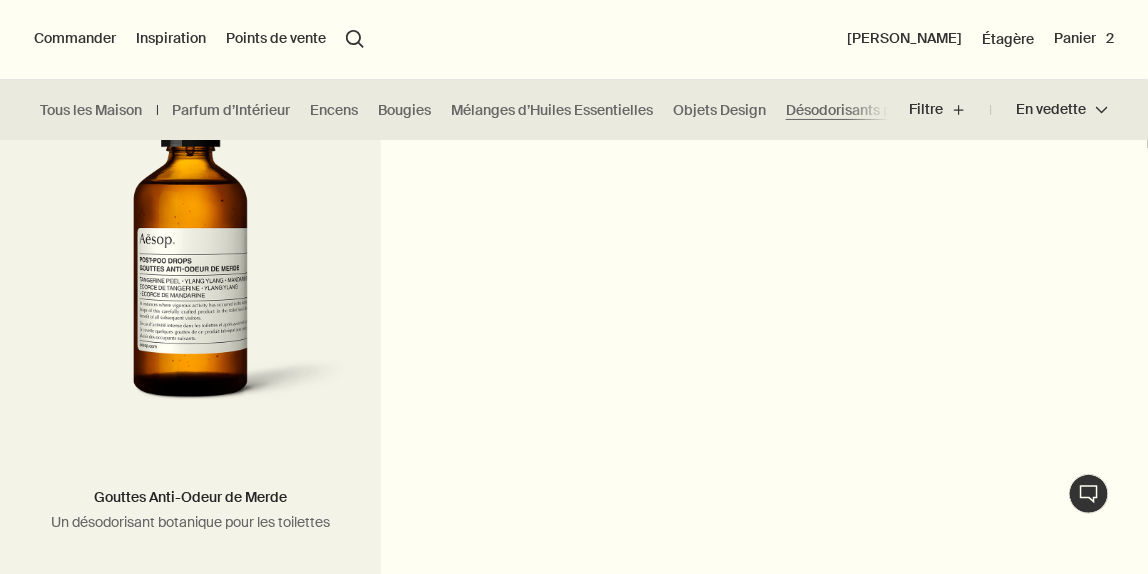 click at bounding box center (190, 262) 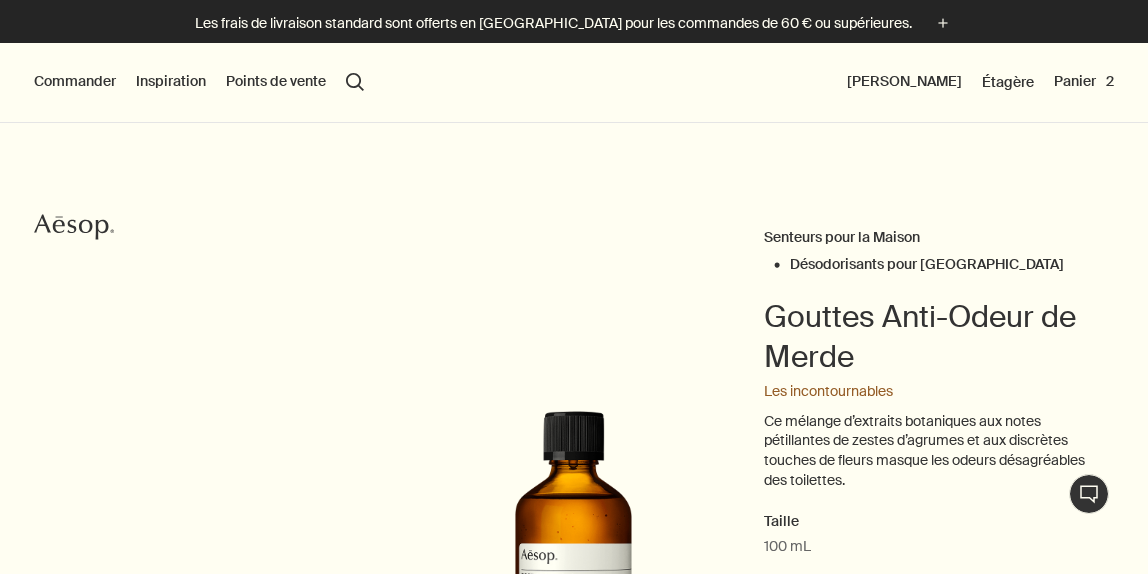 scroll, scrollTop: 0, scrollLeft: 0, axis: both 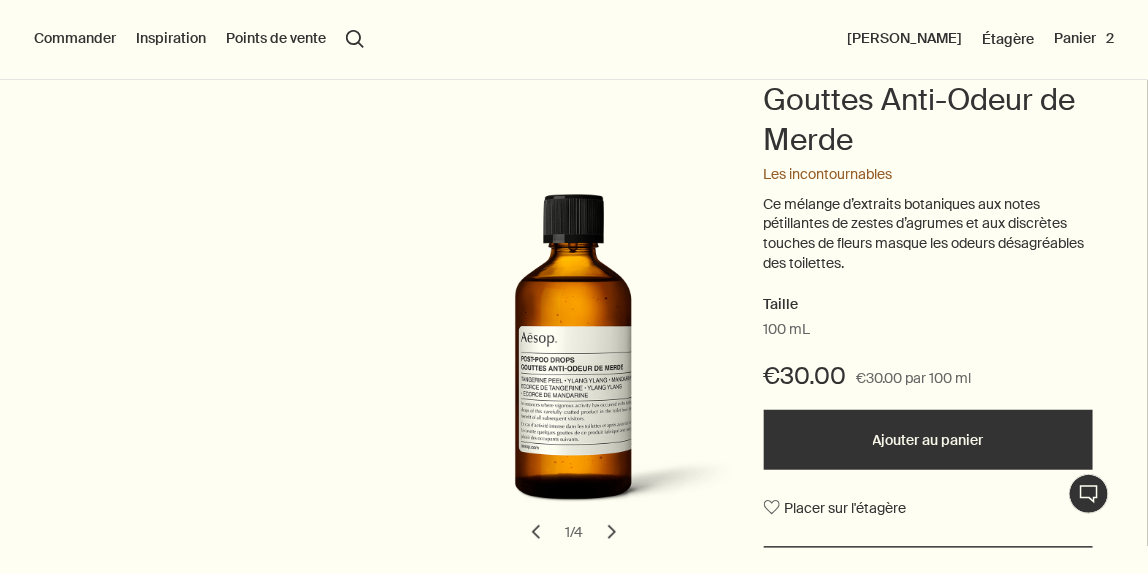 click on "Ce mélange d’extraits botaniques aux notes pétillantes de zestes d’agrumes et aux discrètes touches de fleurs masque les odeurs désagréables des toilettes." at bounding box center [928, 234] 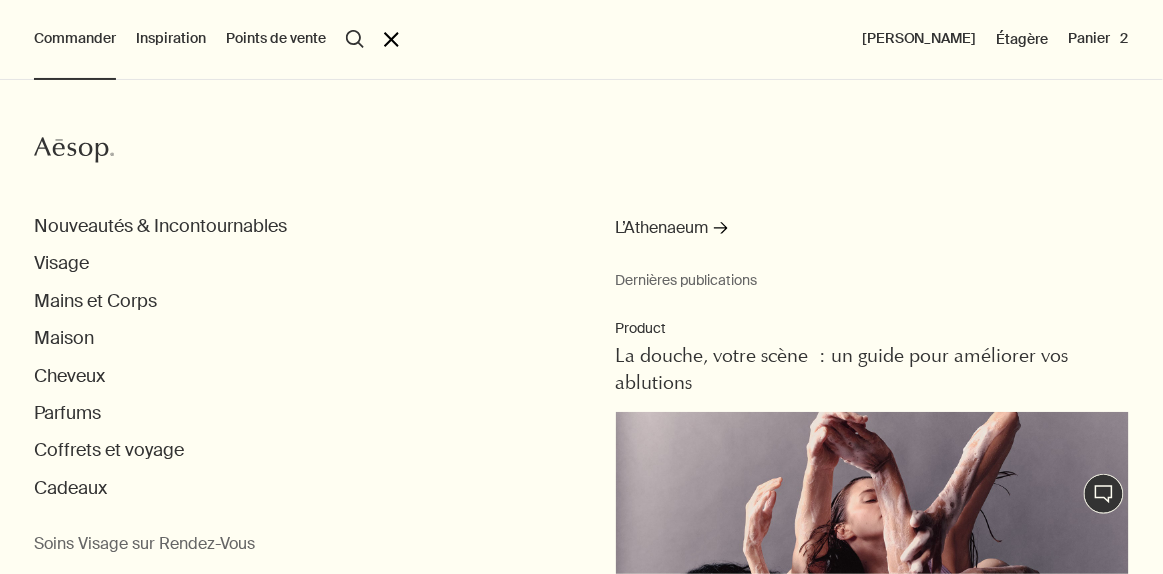 scroll, scrollTop: 47, scrollLeft: 0, axis: vertical 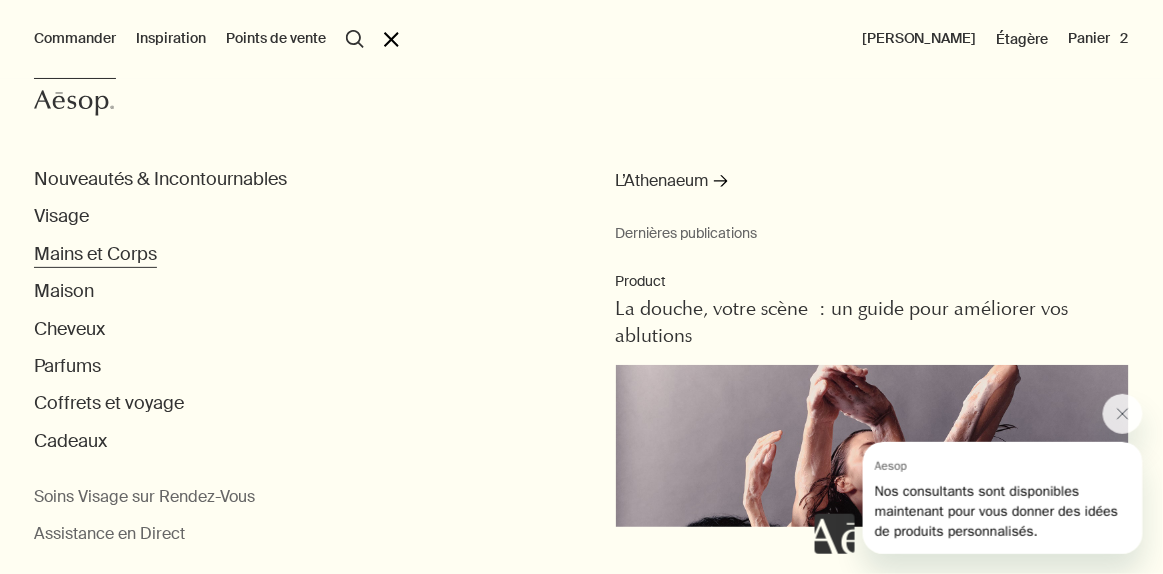 click on "Mains et Corps" at bounding box center (95, 254) 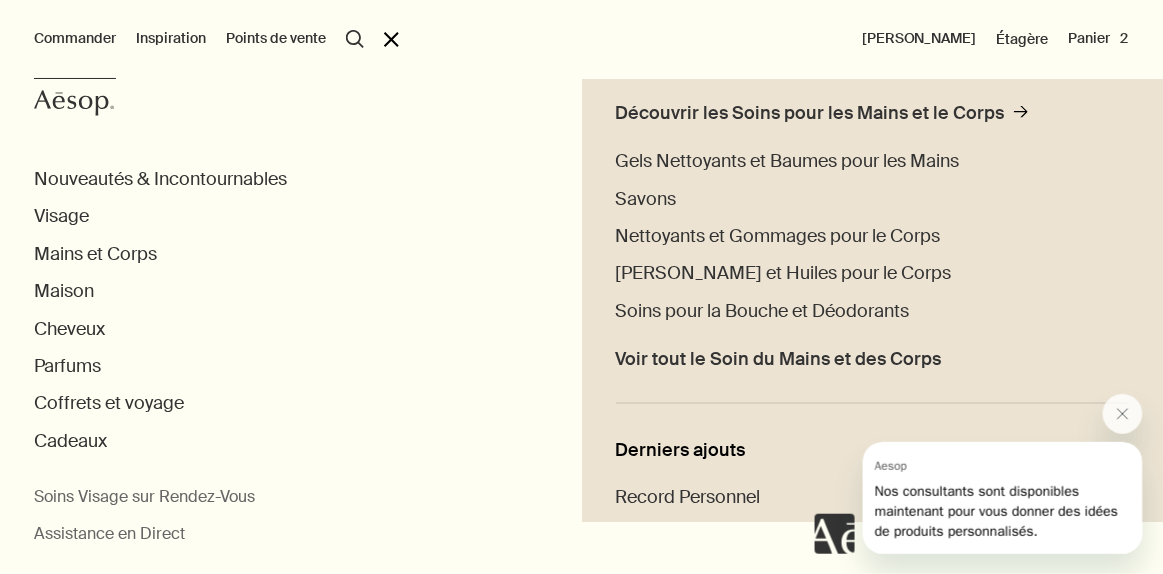 scroll, scrollTop: 485, scrollLeft: 0, axis: vertical 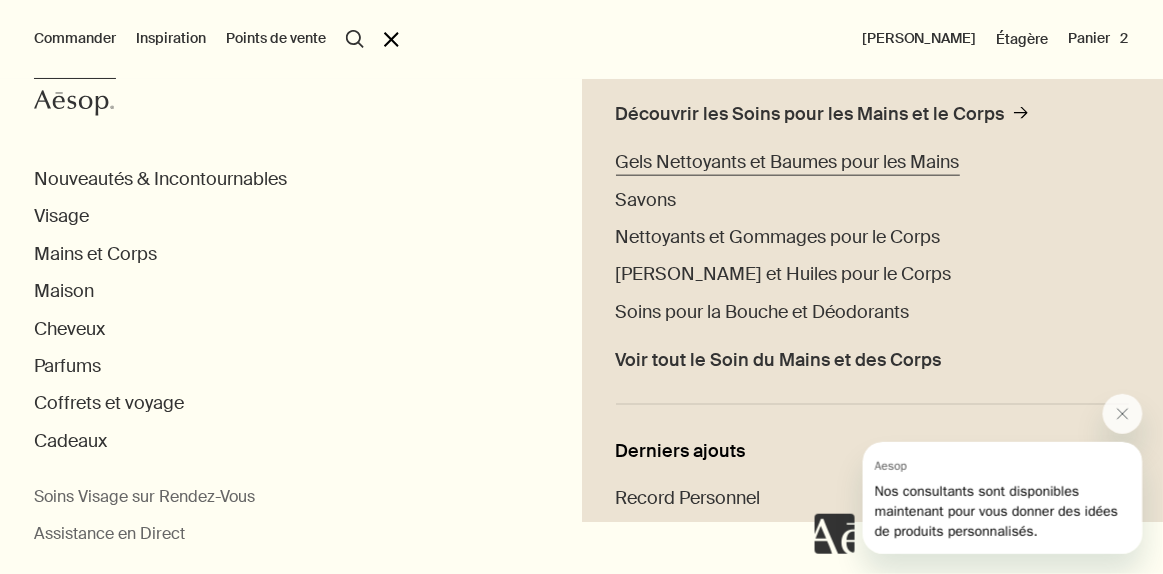 click on "Gels Nettoyants et Baumes pour les Mains" at bounding box center (788, 162) 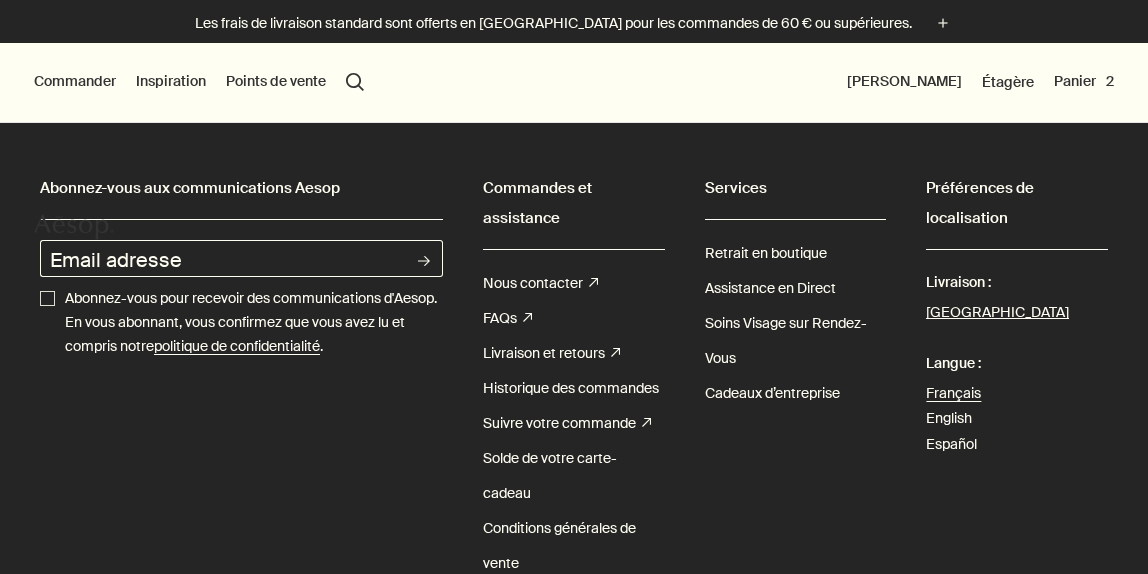 scroll, scrollTop: 0, scrollLeft: 0, axis: both 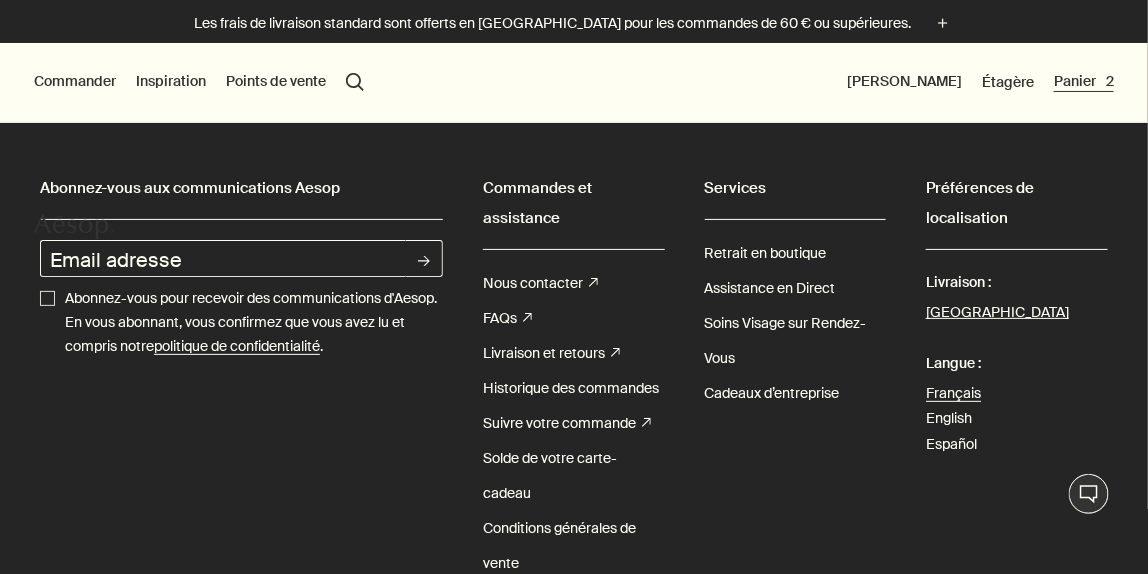 click on "Panier 2" at bounding box center [1084, 82] 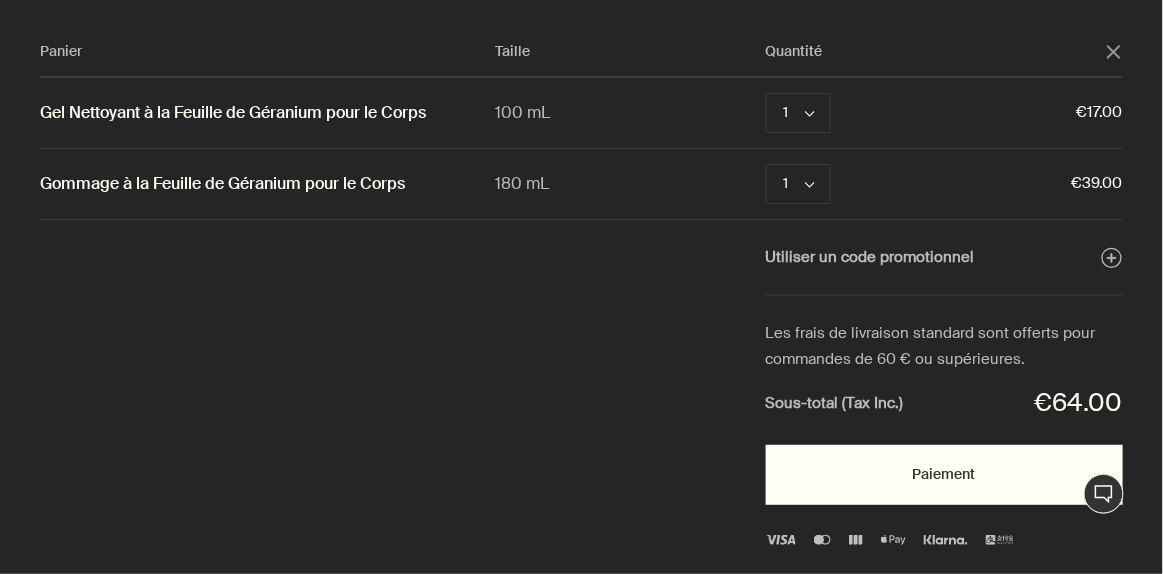 click on "Paiement" at bounding box center [944, 475] 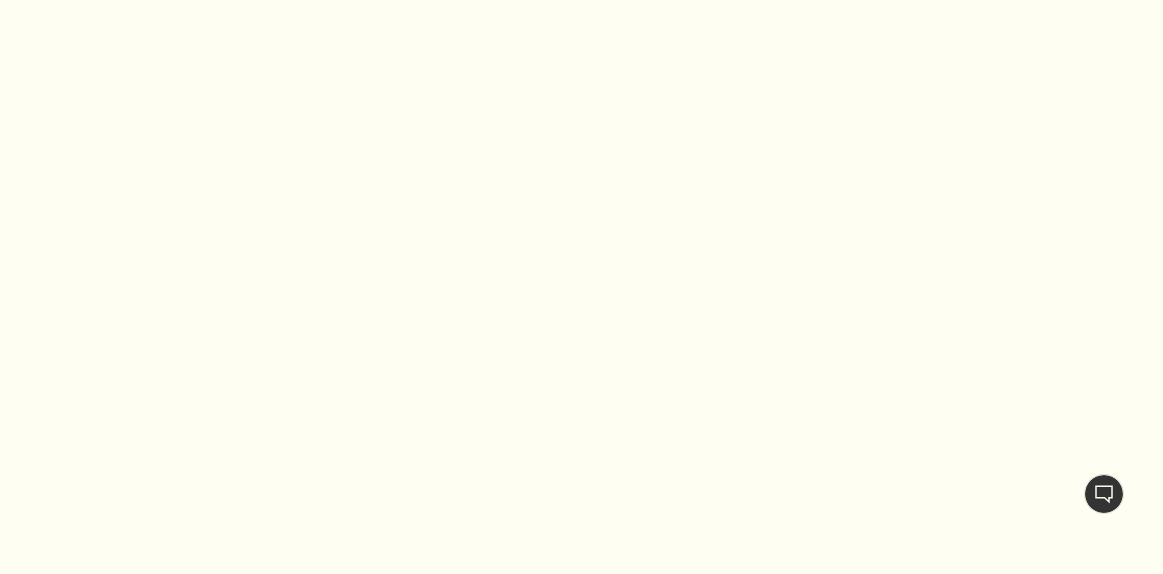 scroll, scrollTop: 0, scrollLeft: 0, axis: both 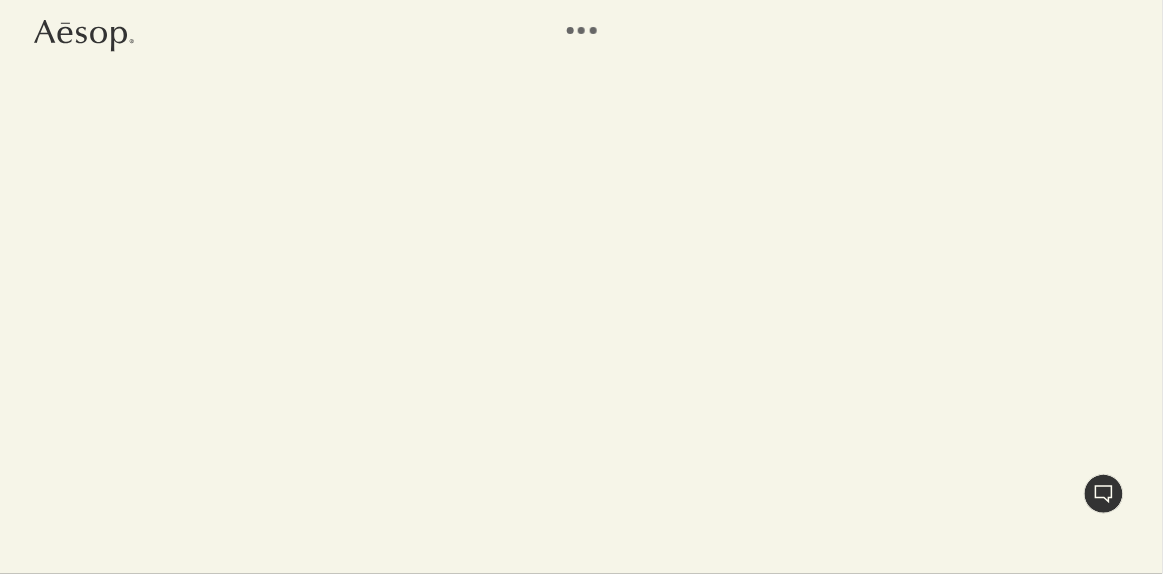 select on "FR" 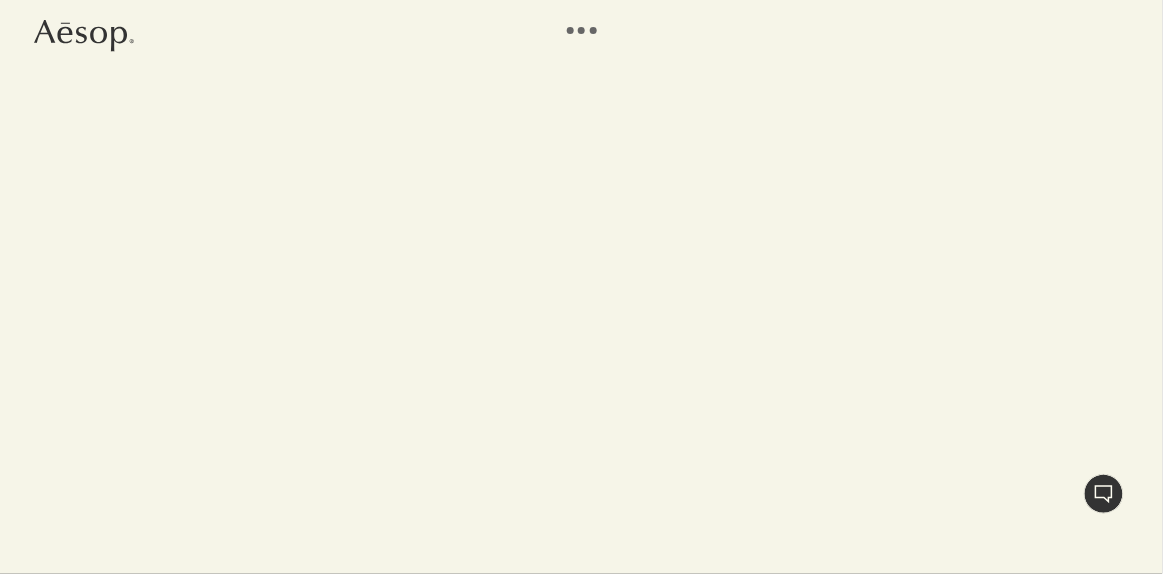 select on "FR" 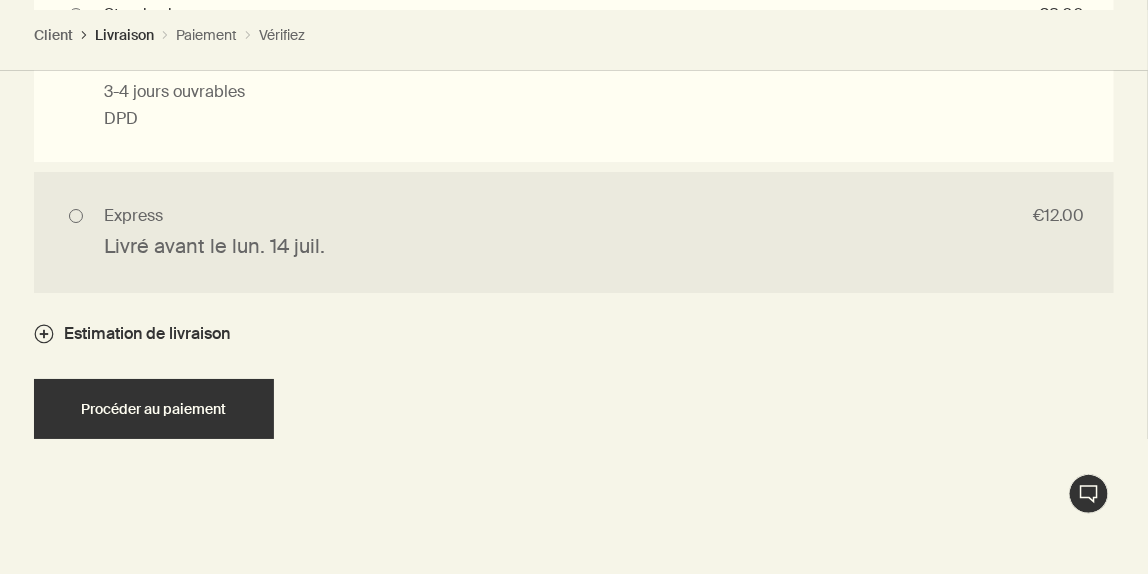 scroll, scrollTop: 2106, scrollLeft: 0, axis: vertical 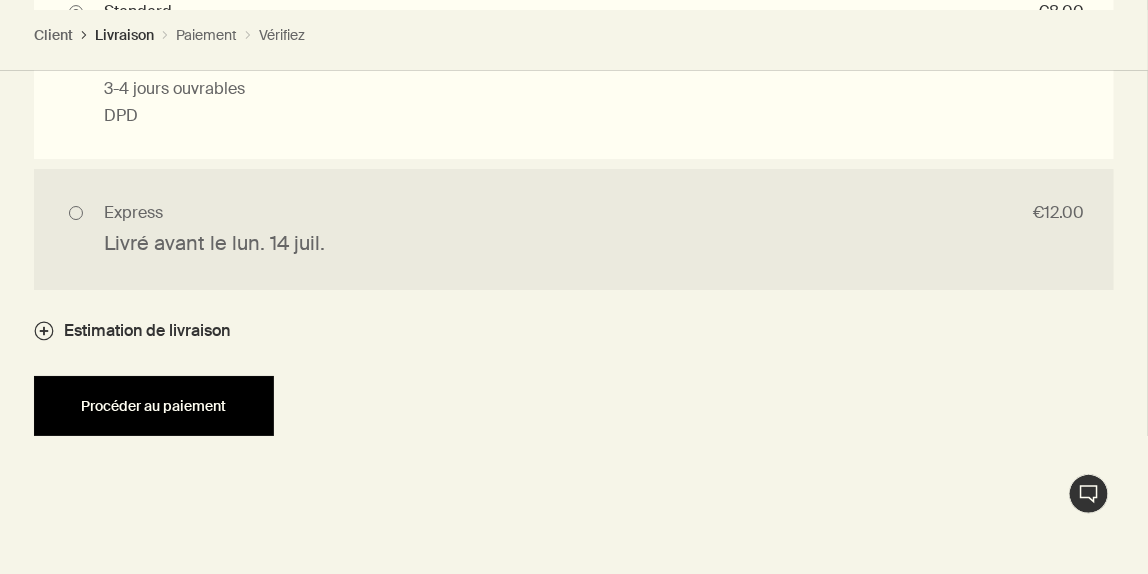 click on "Procéder au paiement" at bounding box center [154, 406] 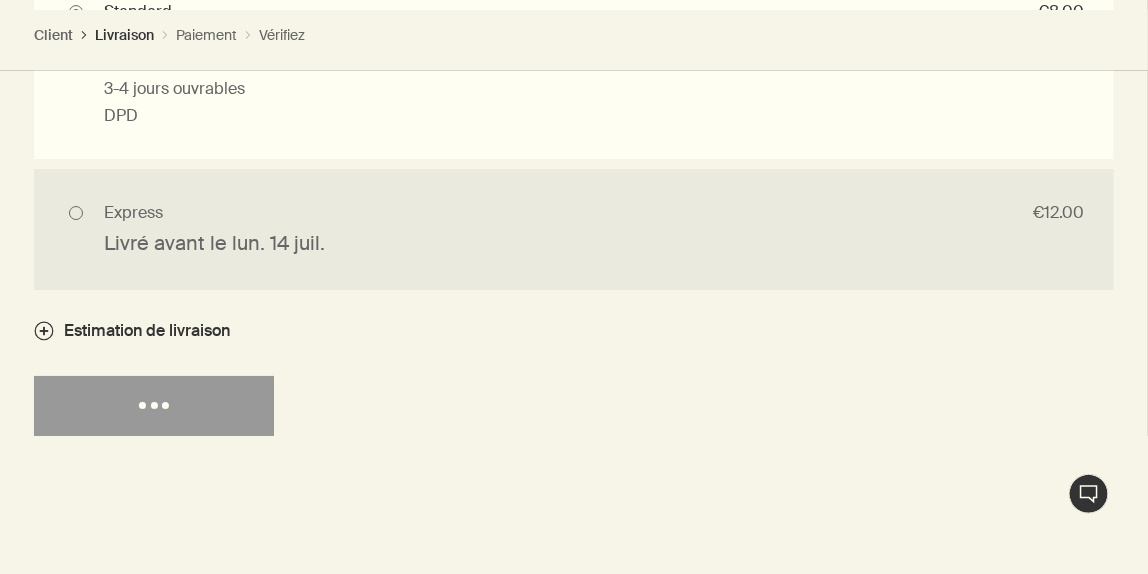 select on "FR" 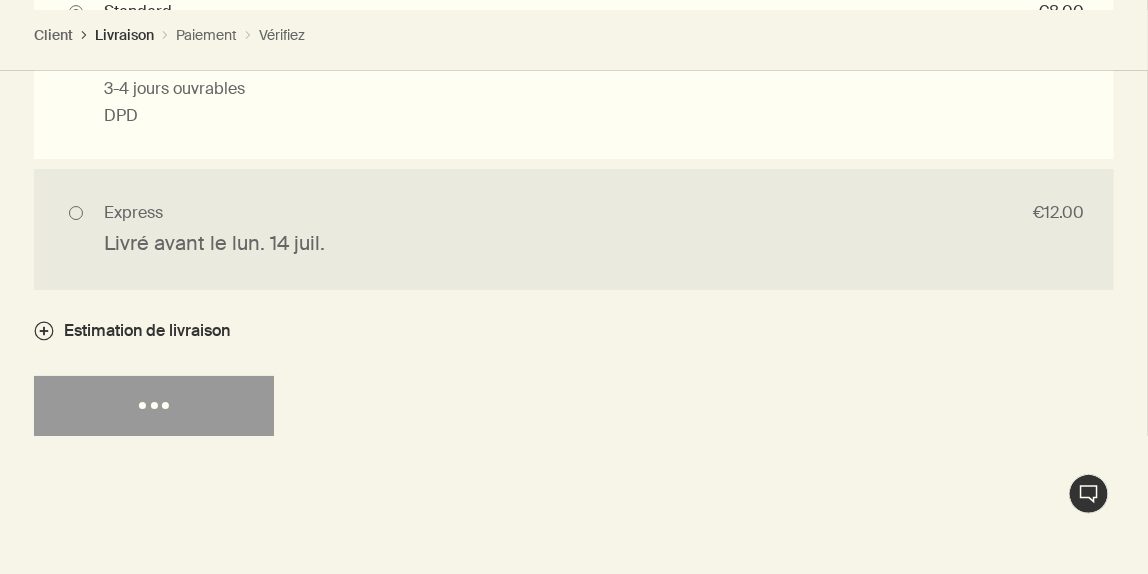 select on "FR" 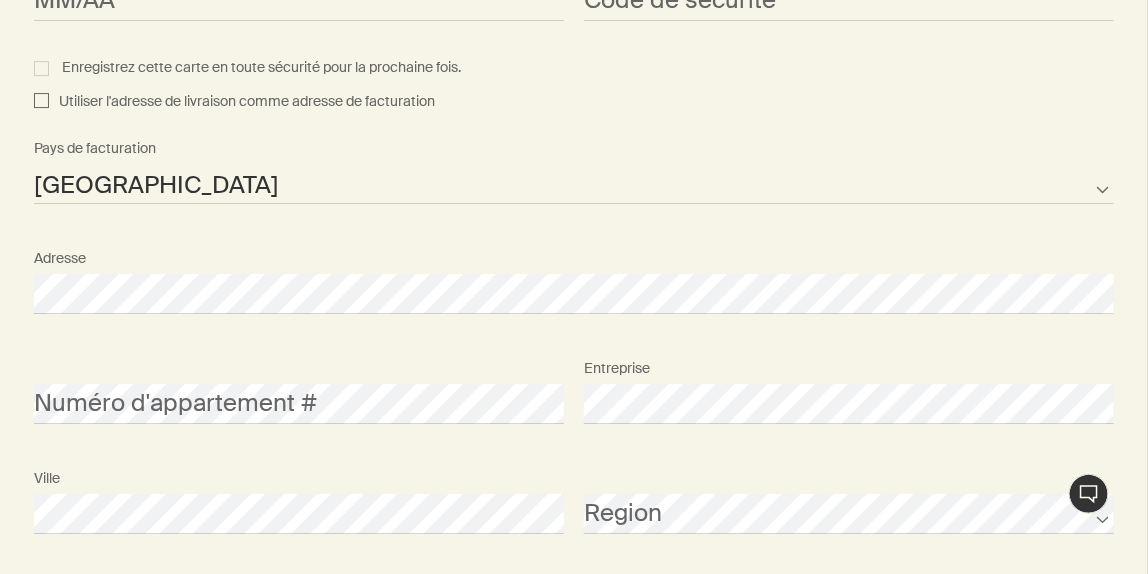 scroll, scrollTop: 0, scrollLeft: 0, axis: both 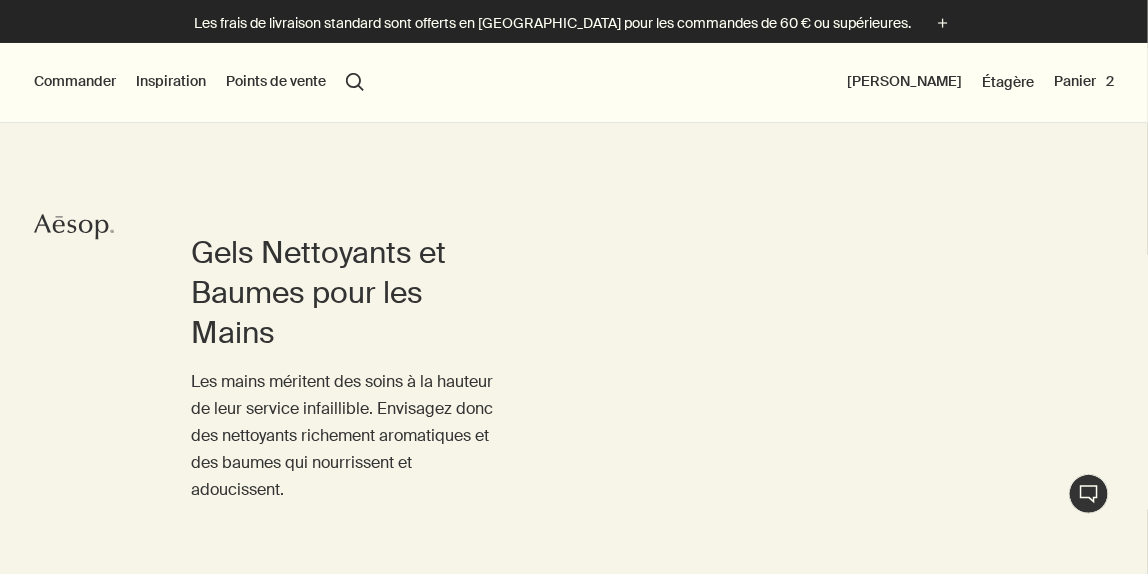 click on "Commander" at bounding box center (75, 82) 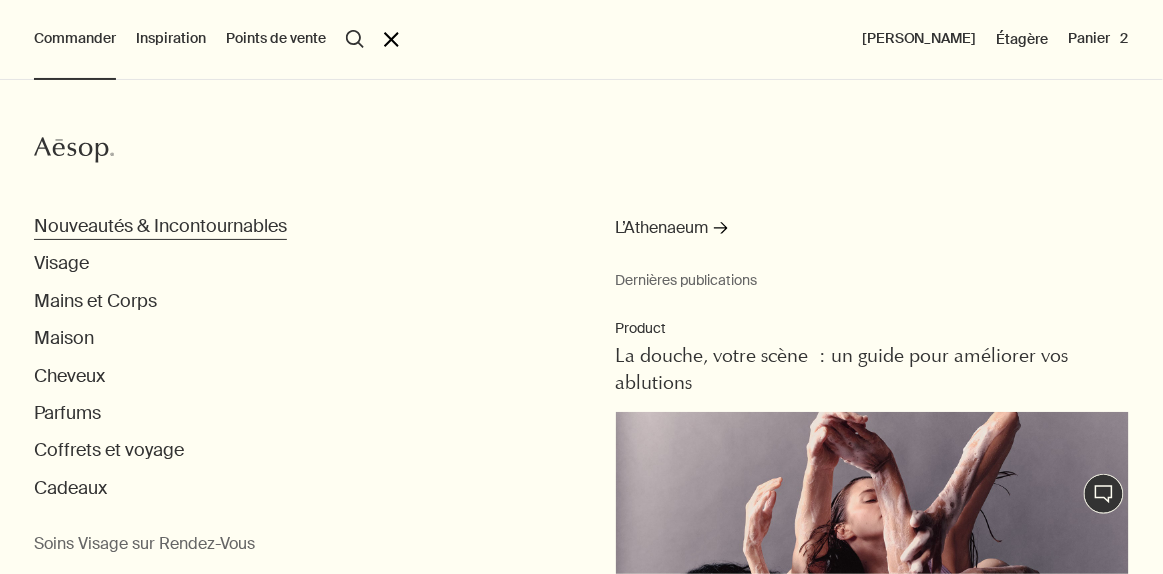 scroll, scrollTop: 0, scrollLeft: 0, axis: both 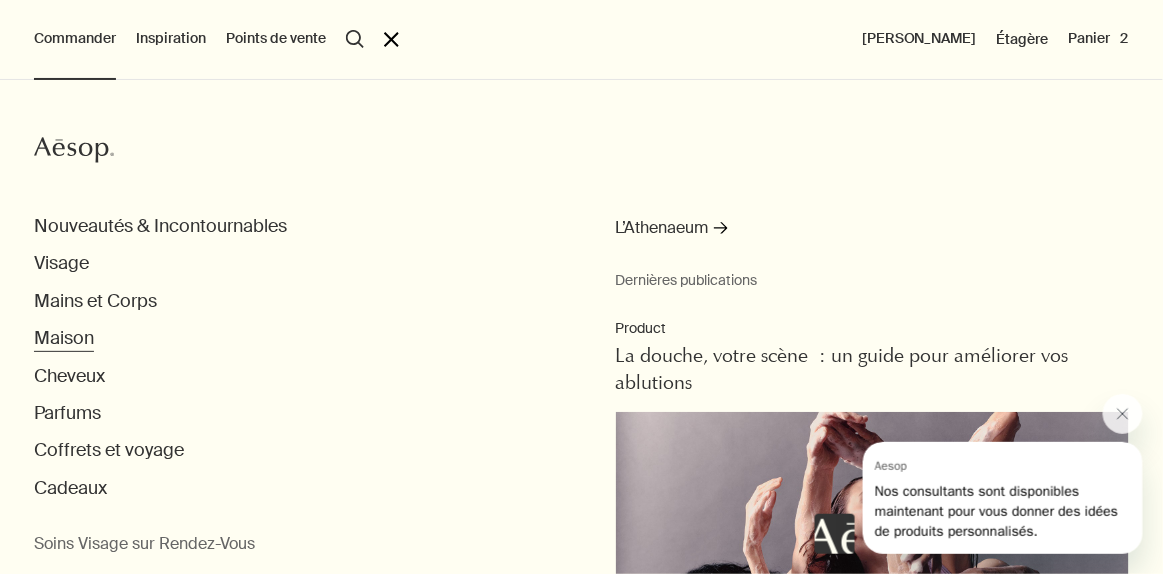 click on "Maison" at bounding box center [64, 338] 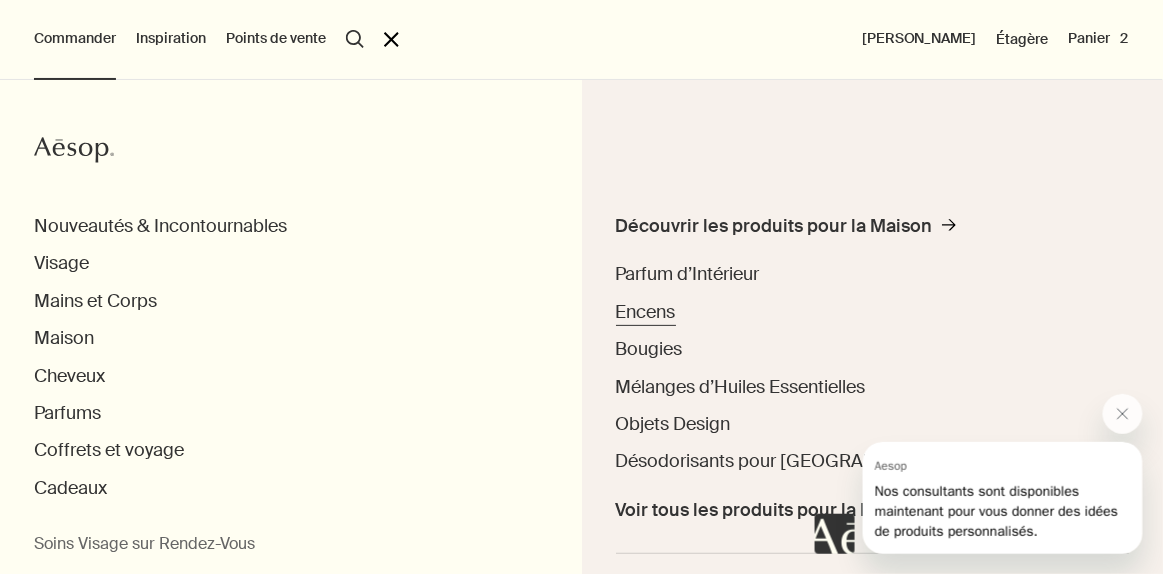 click on "Encens" at bounding box center (646, 312) 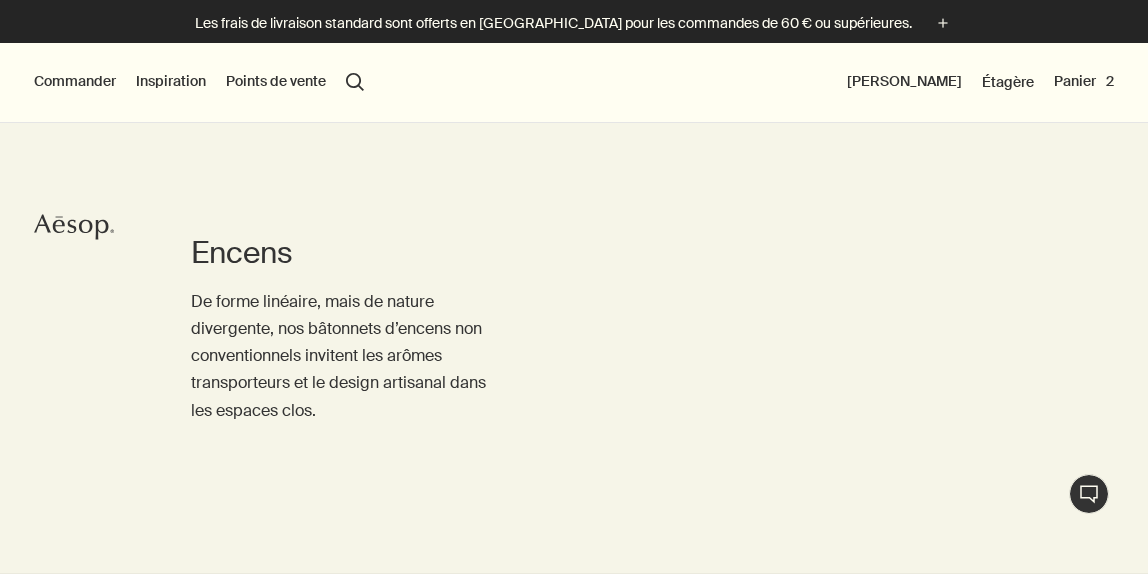 scroll, scrollTop: 0, scrollLeft: 0, axis: both 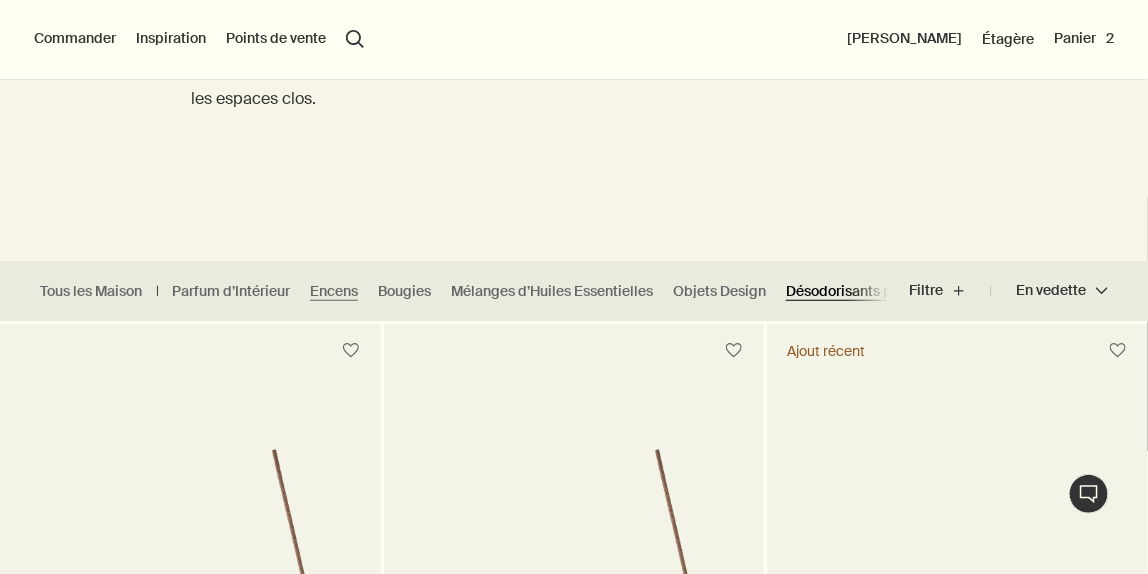 click on "Désodorisants pour [GEOGRAPHIC_DATA]" at bounding box center [923, 291] 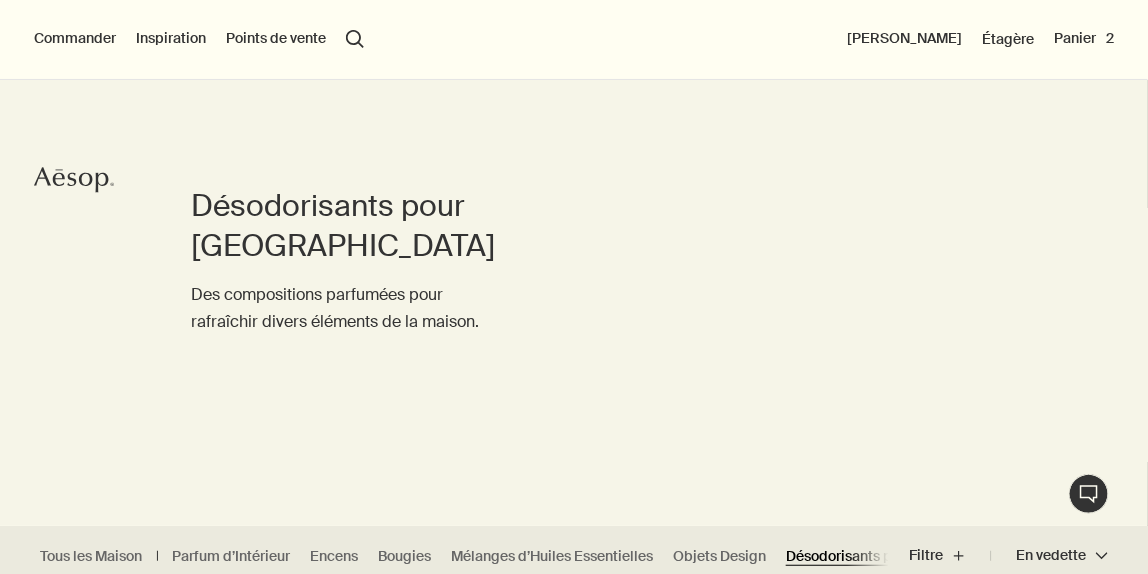 scroll, scrollTop: 0, scrollLeft: 0, axis: both 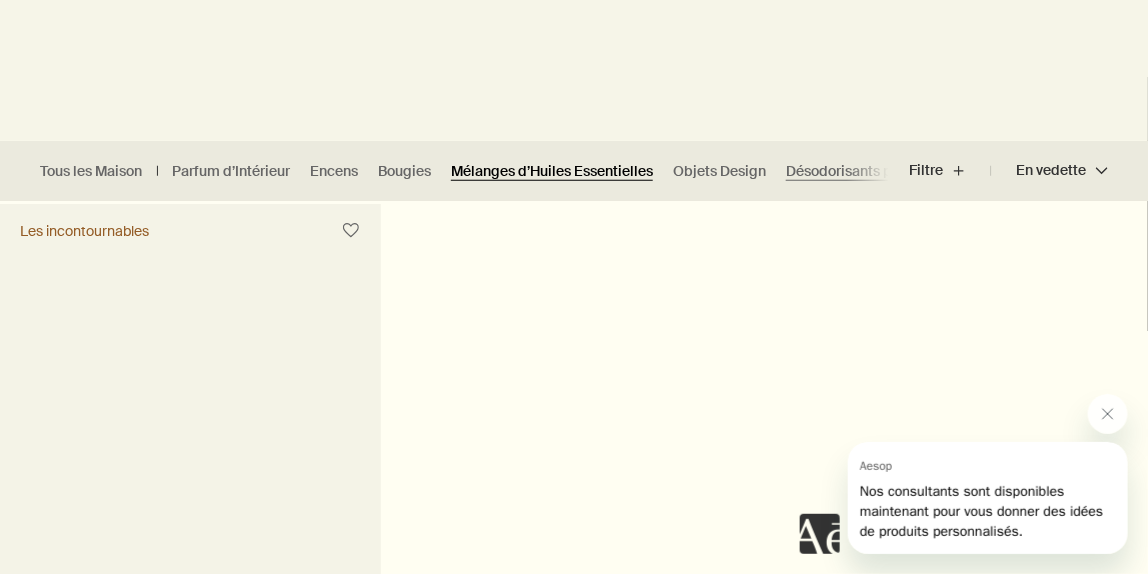 click on "Mélanges d’Huiles Essentielles" at bounding box center [552, 171] 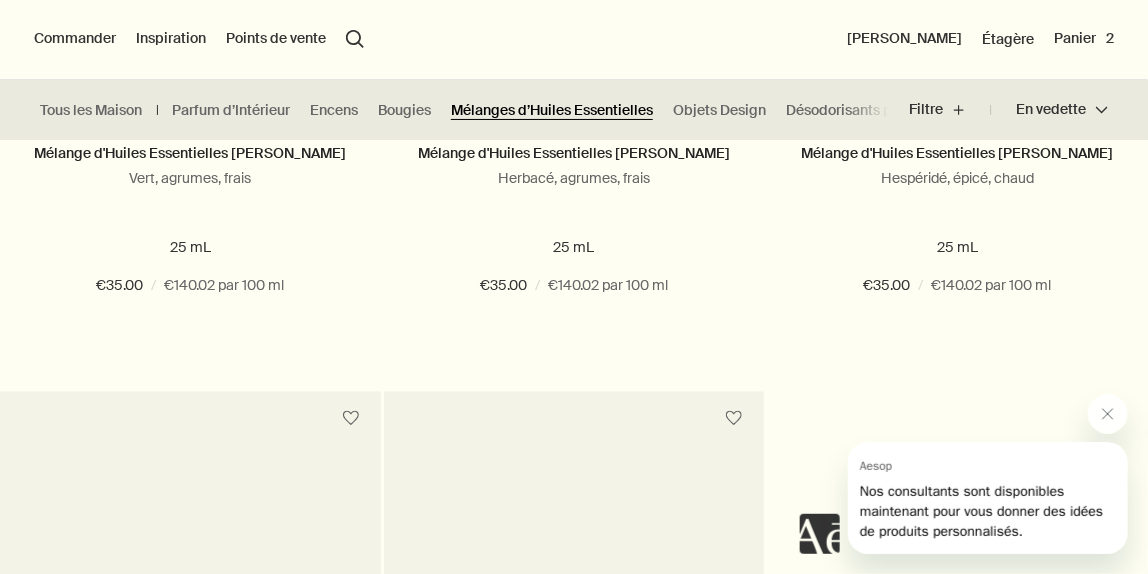 scroll, scrollTop: 939, scrollLeft: 0, axis: vertical 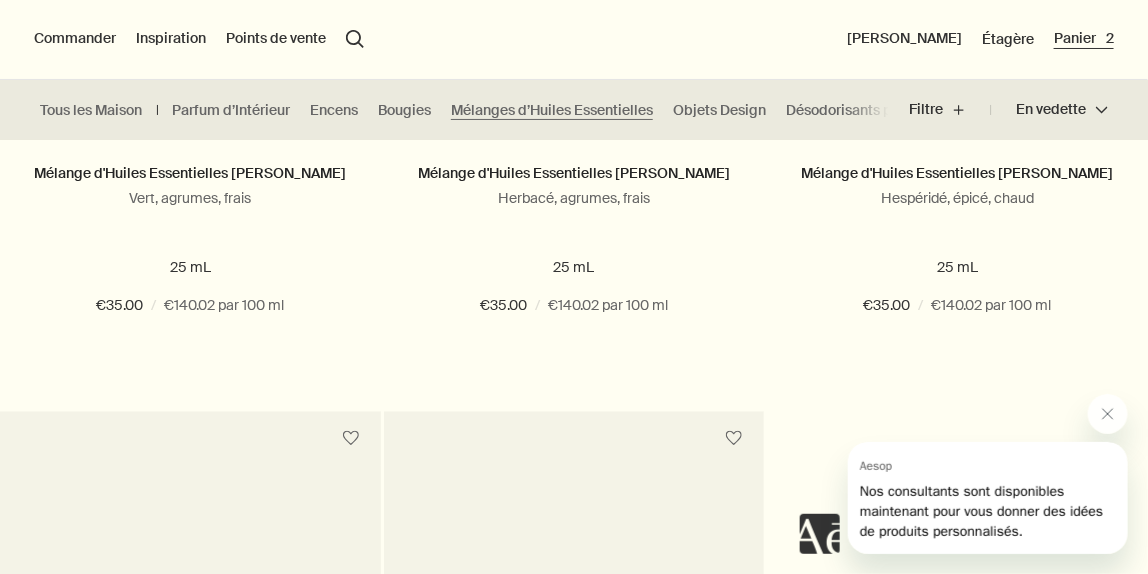 click on "Panier 2" at bounding box center (1084, 39) 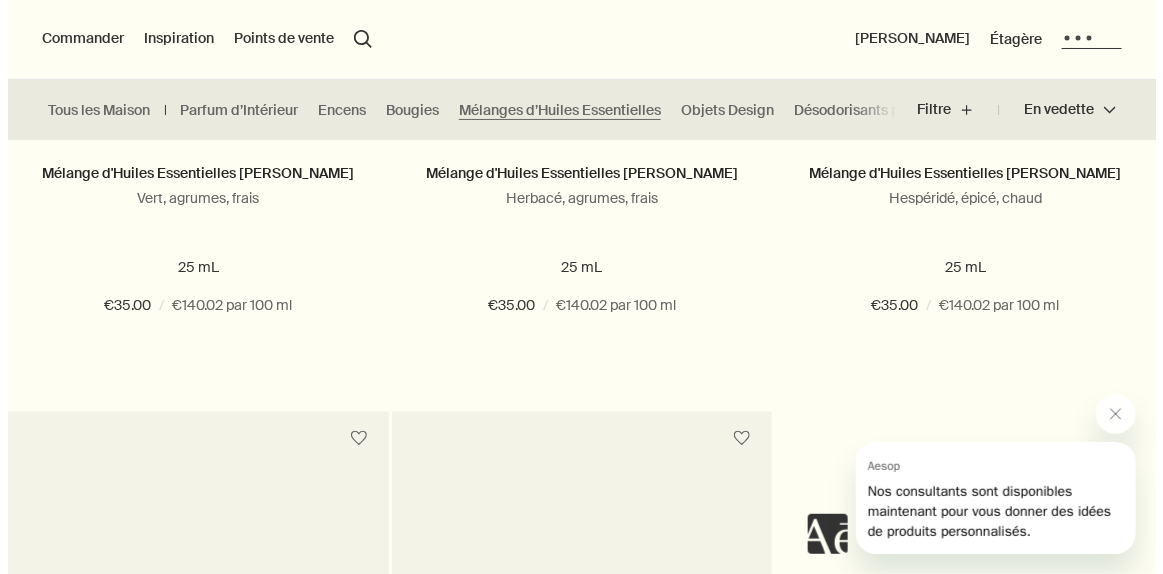 scroll, scrollTop: 0, scrollLeft: 0, axis: both 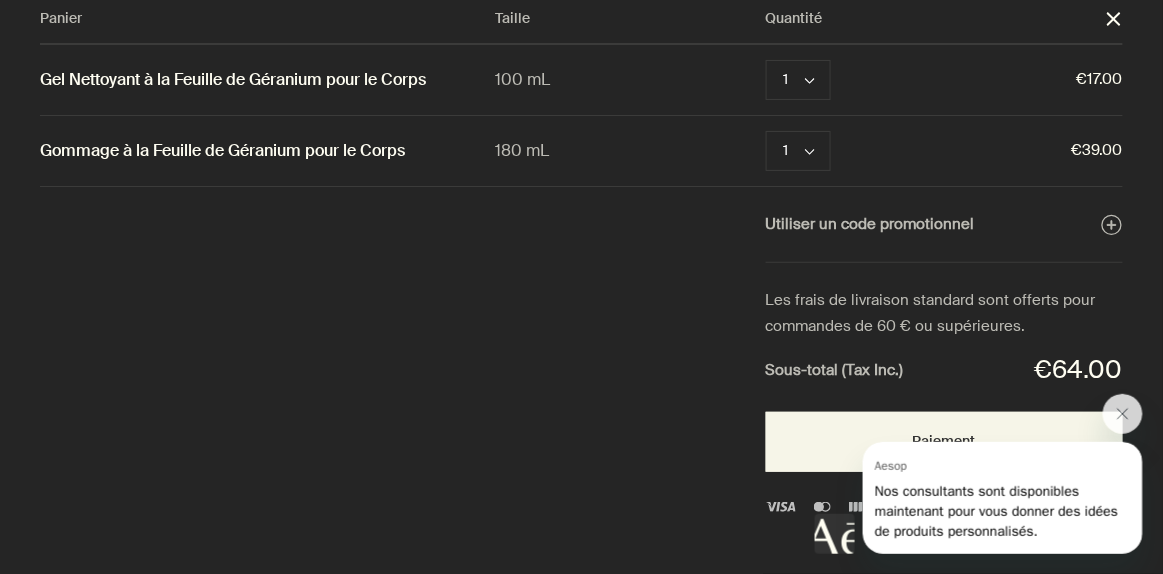click at bounding box center [979, 474] 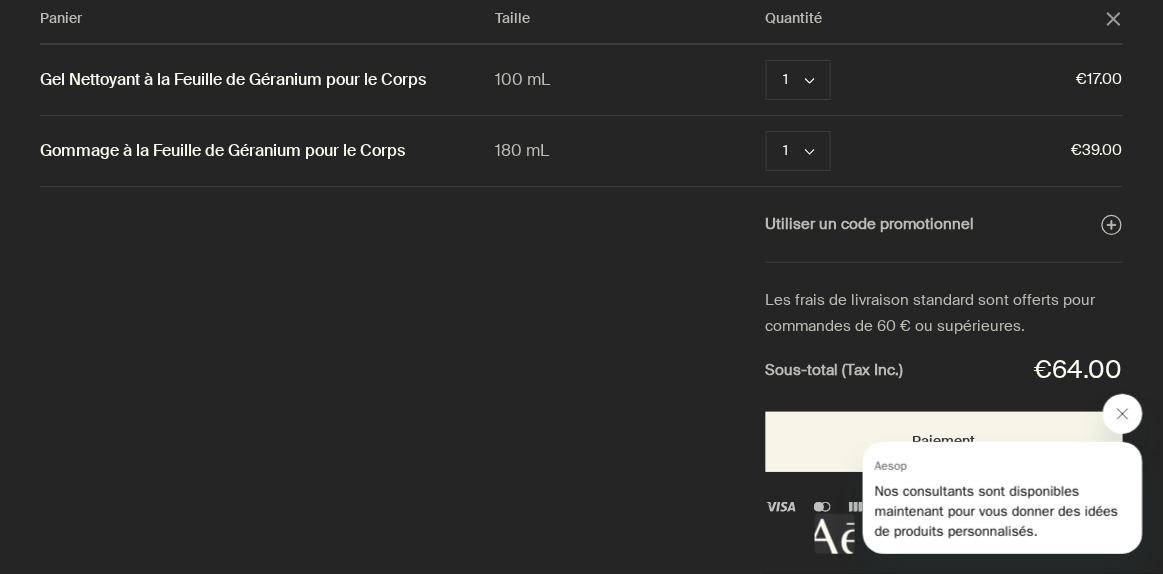 click 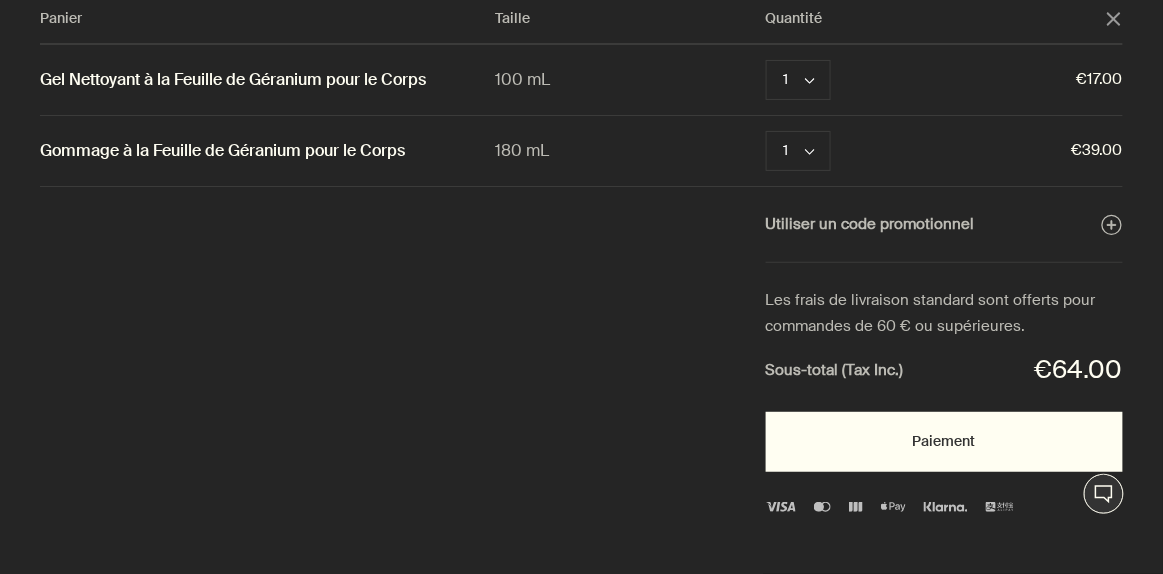 click on "Paiement" at bounding box center [944, 442] 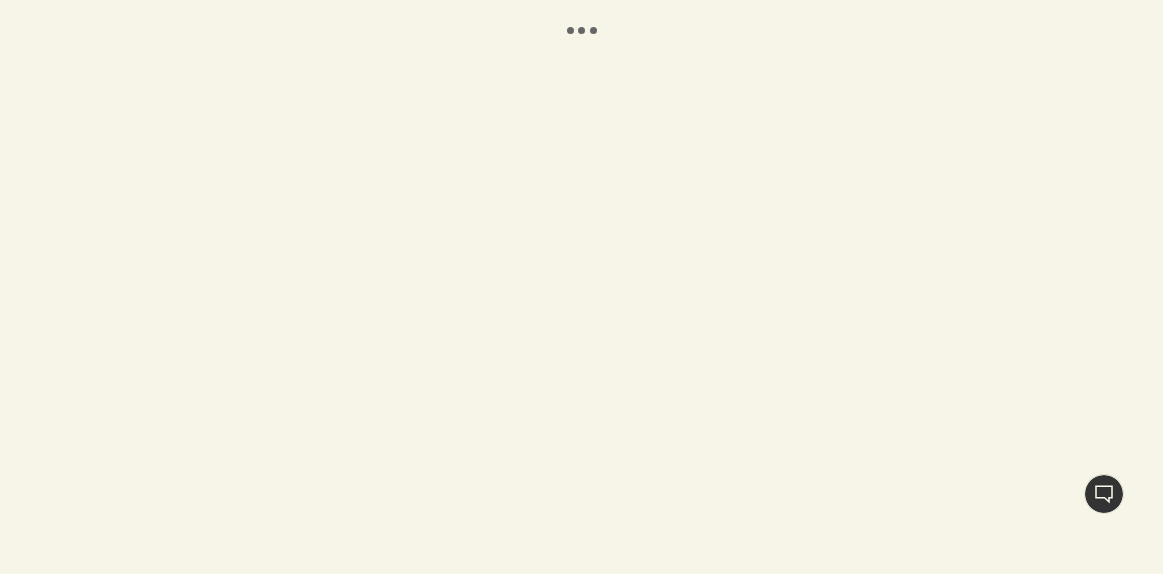 scroll, scrollTop: 0, scrollLeft: 0, axis: both 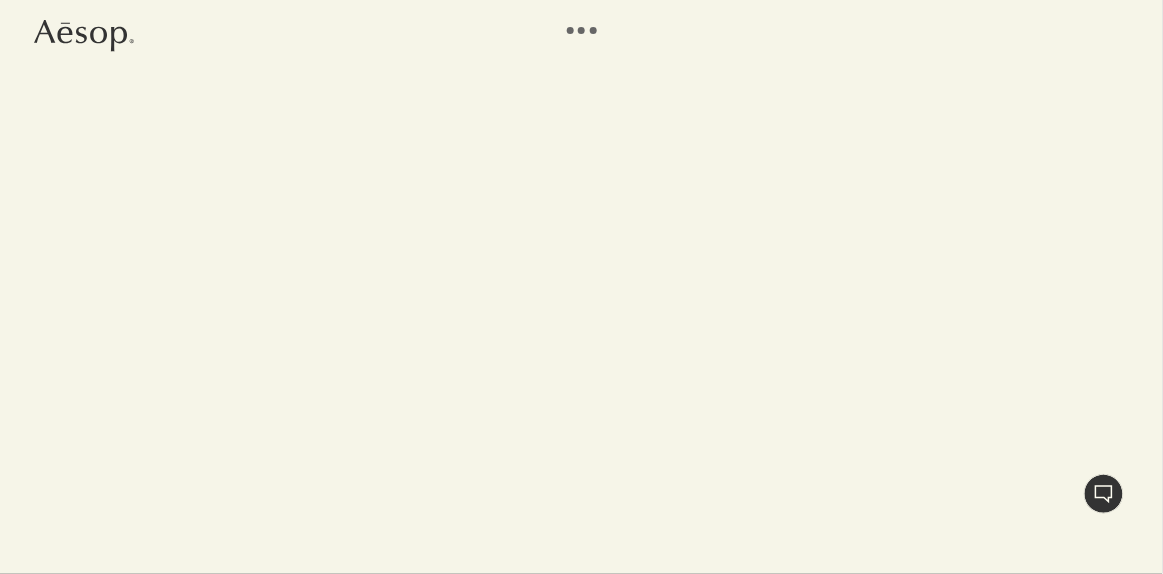 select on "FR" 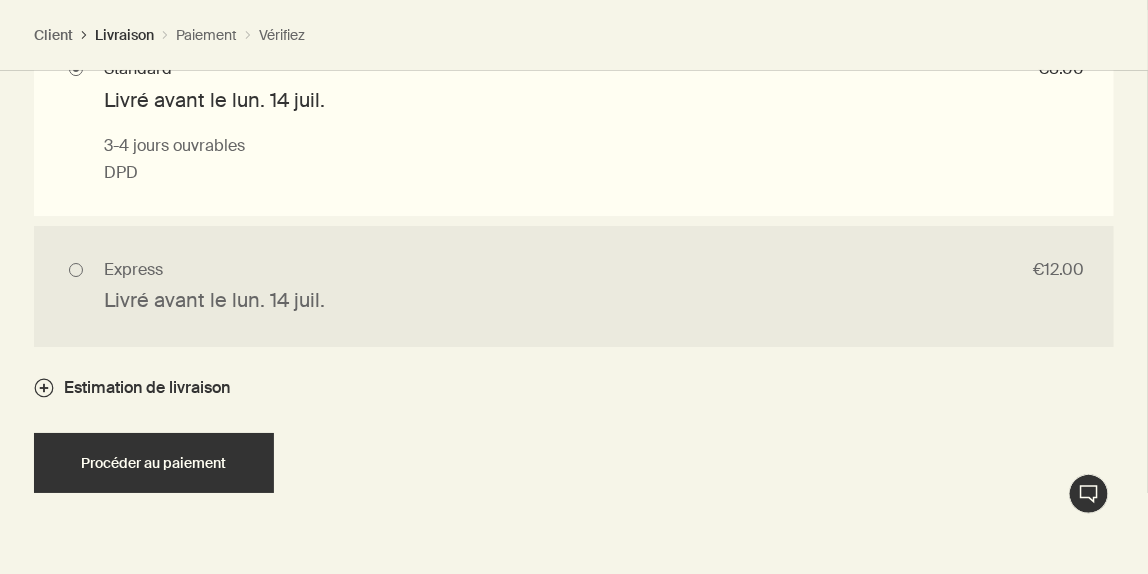 scroll, scrollTop: 2106, scrollLeft: 0, axis: vertical 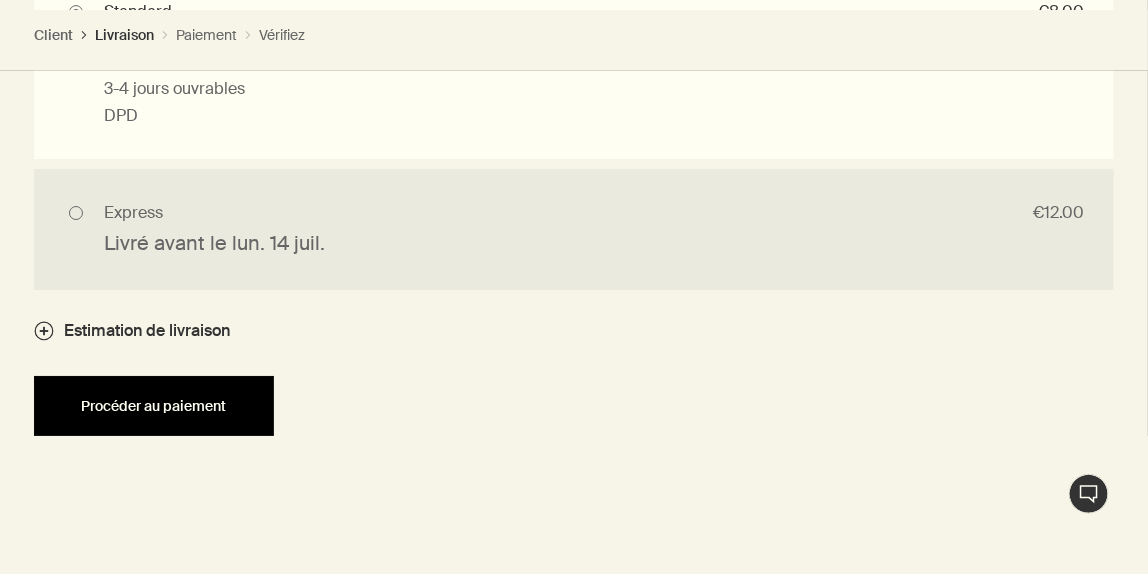 click on "Procéder au paiement" at bounding box center [154, 406] 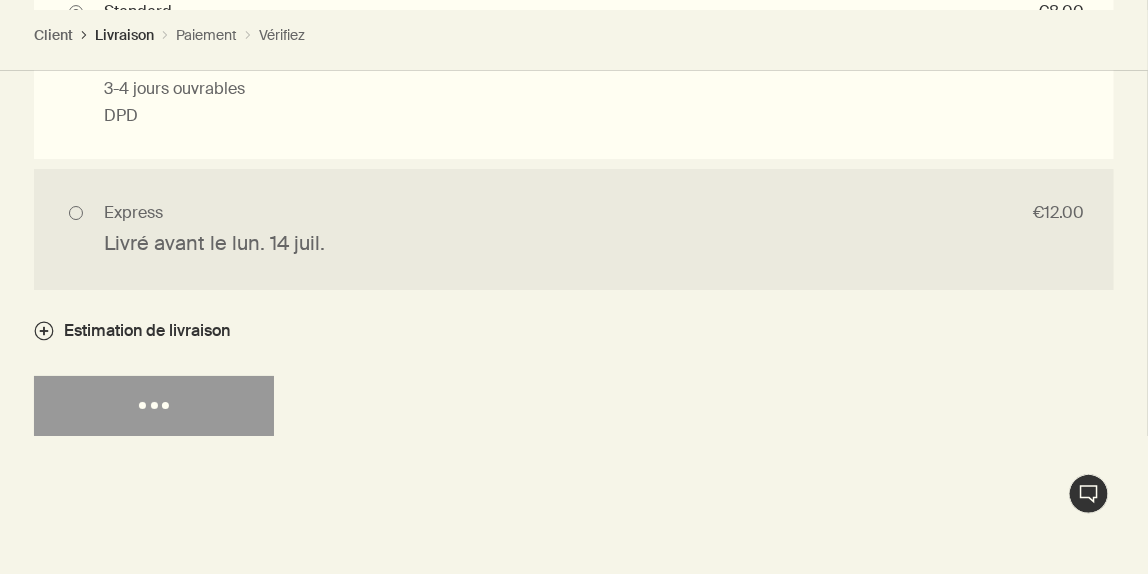 select on "FR" 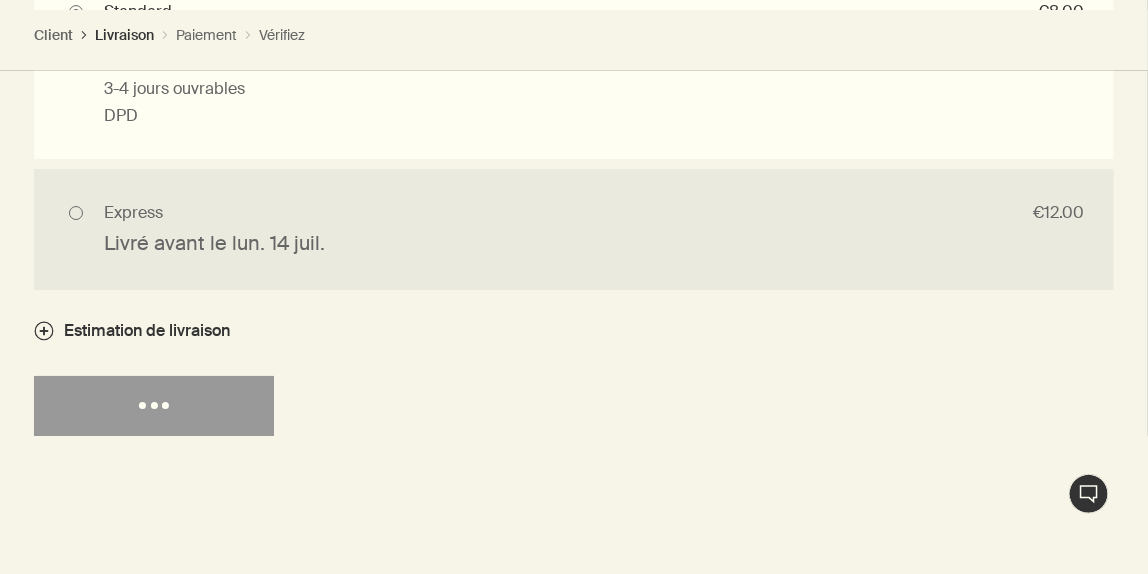 select on "FR" 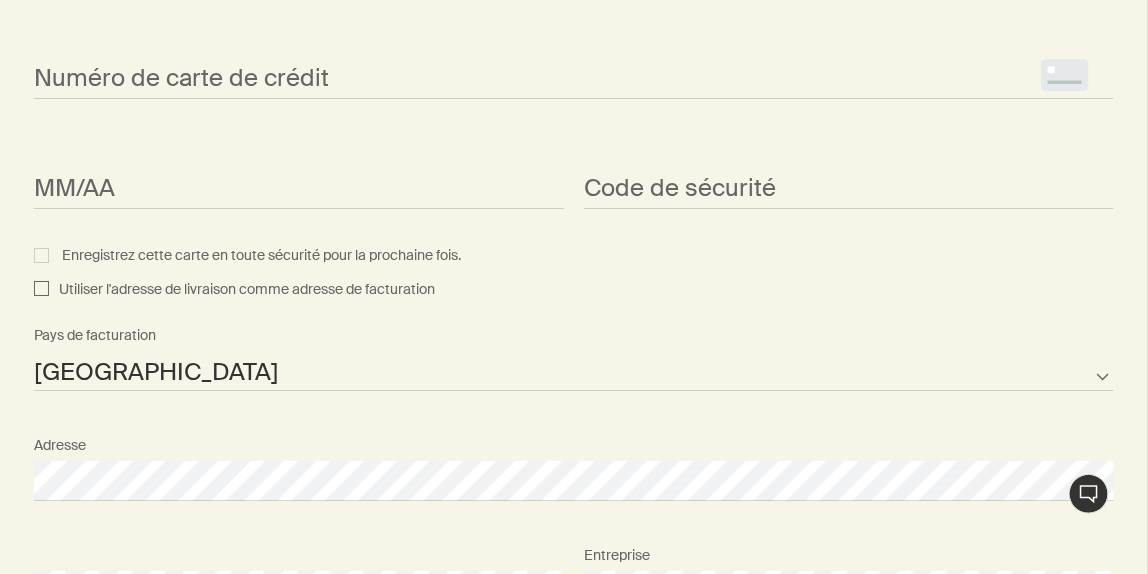 scroll, scrollTop: 0, scrollLeft: 0, axis: both 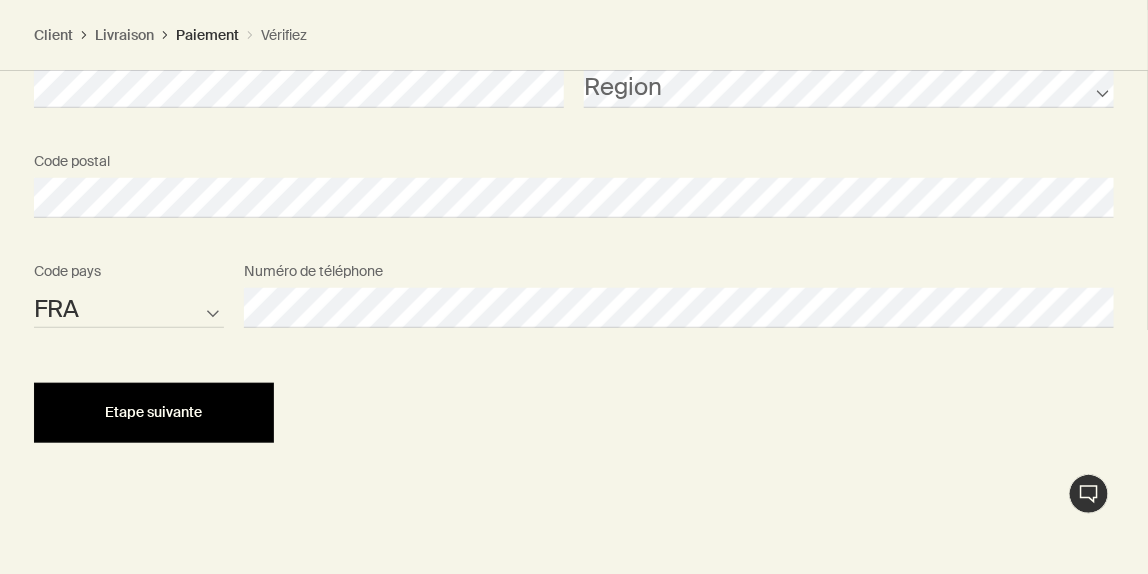 click on "Etape suivante" at bounding box center [154, 413] 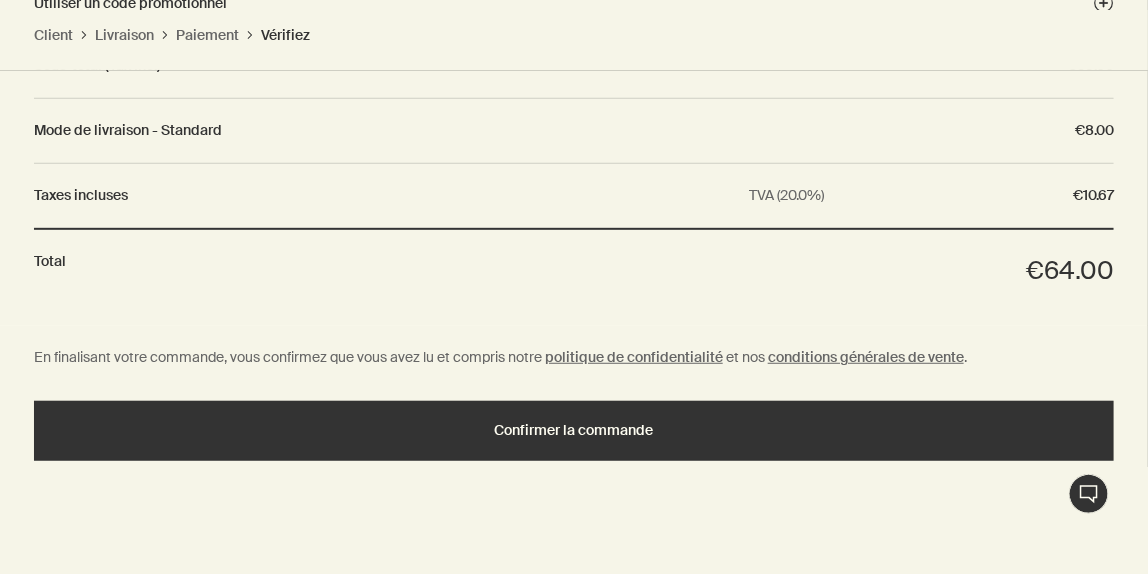 scroll, scrollTop: 2585, scrollLeft: 0, axis: vertical 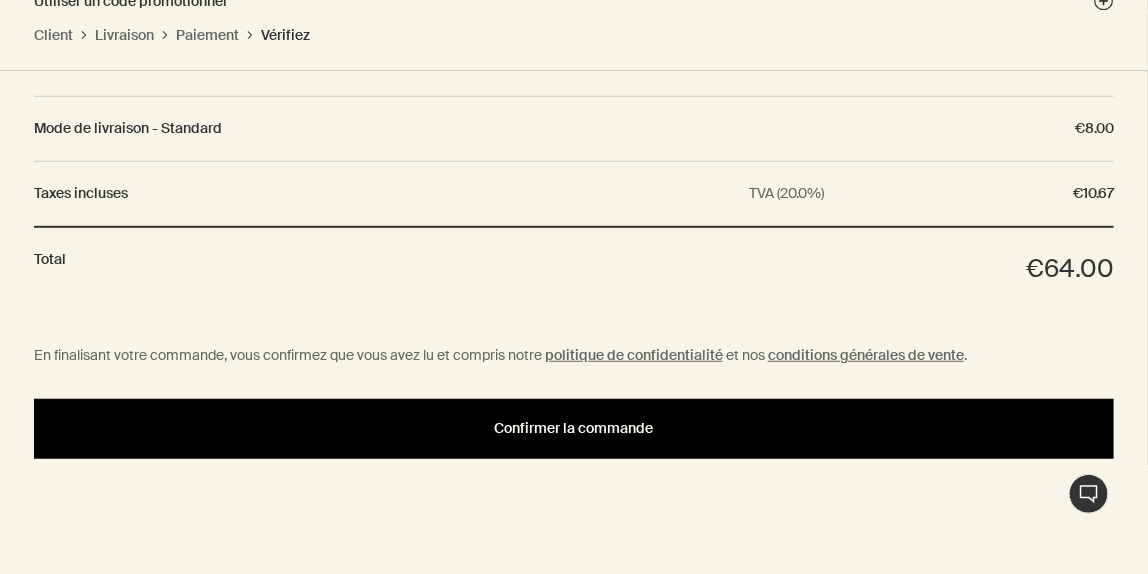 click on "Confirmer la commande" at bounding box center (574, 429) 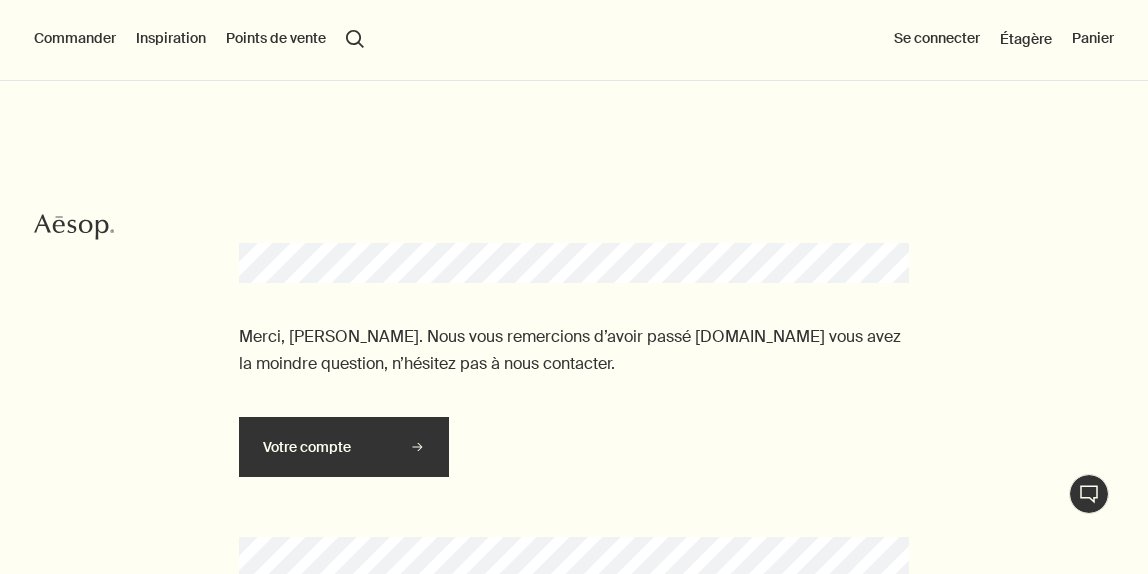 scroll, scrollTop: 0, scrollLeft: 0, axis: both 